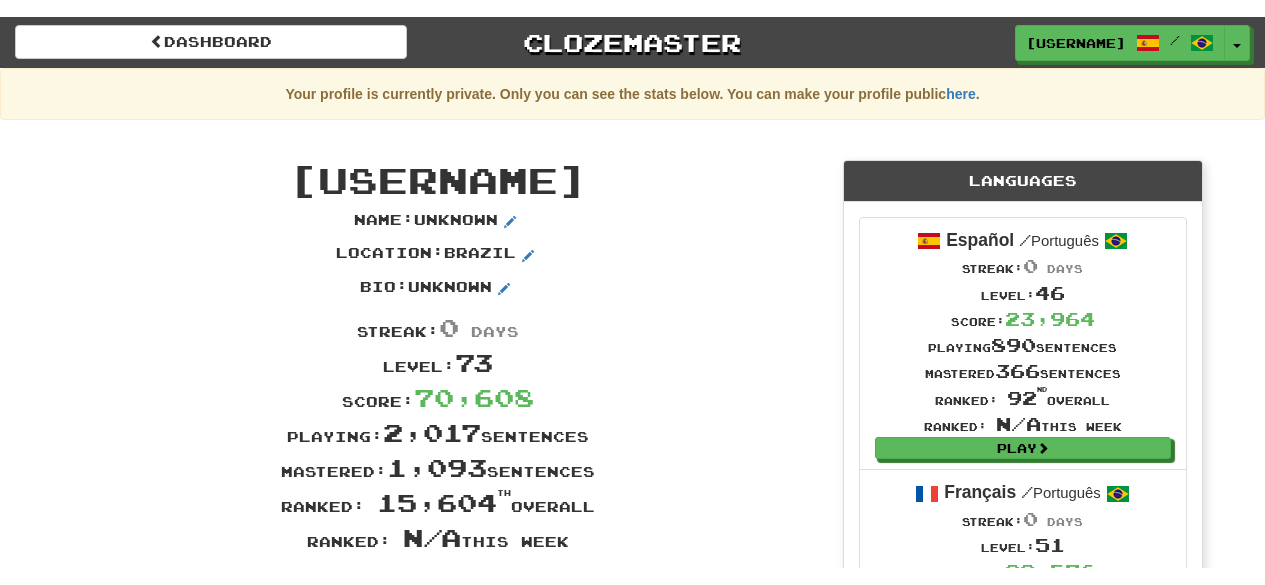 scroll, scrollTop: 0, scrollLeft: 0, axis: both 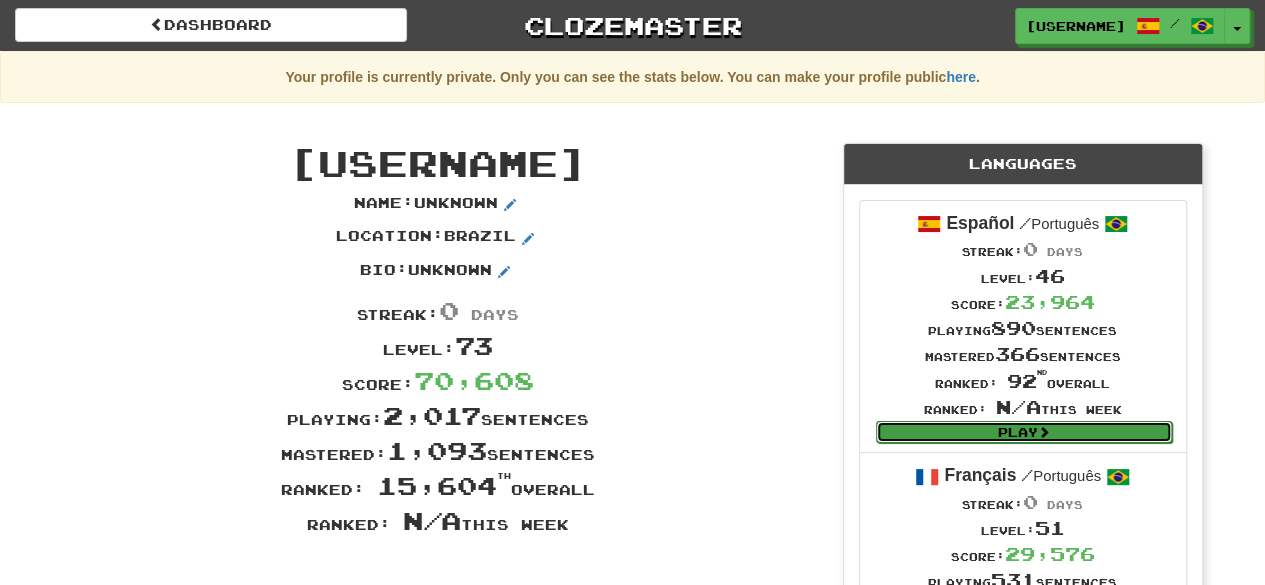 click on "Play" at bounding box center [1024, 432] 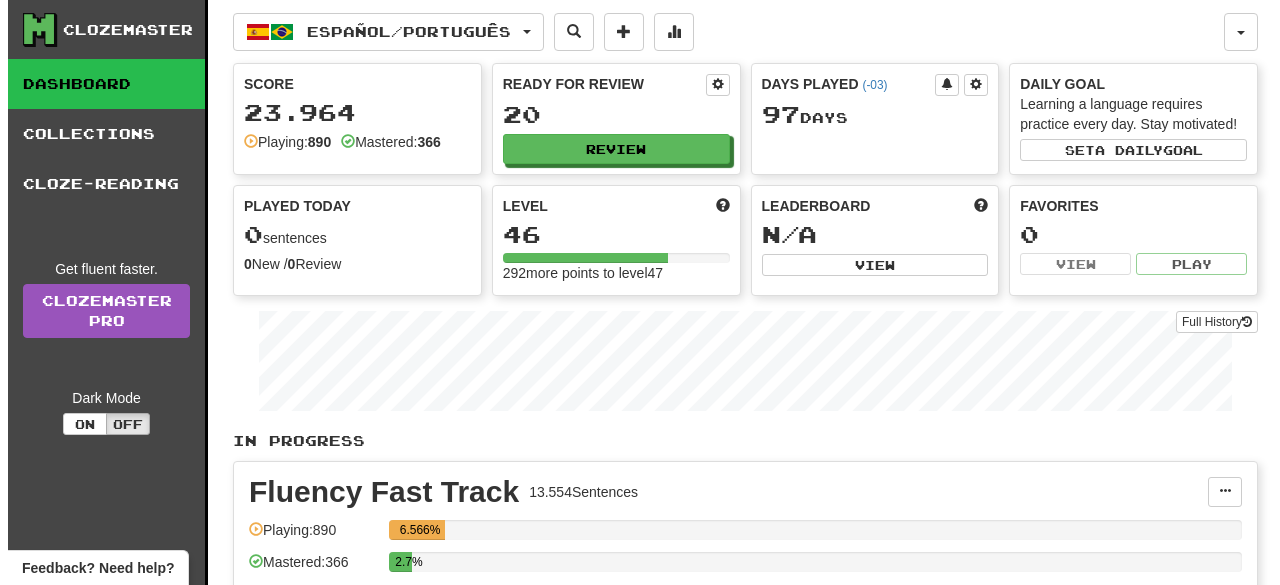 scroll, scrollTop: 0, scrollLeft: 0, axis: both 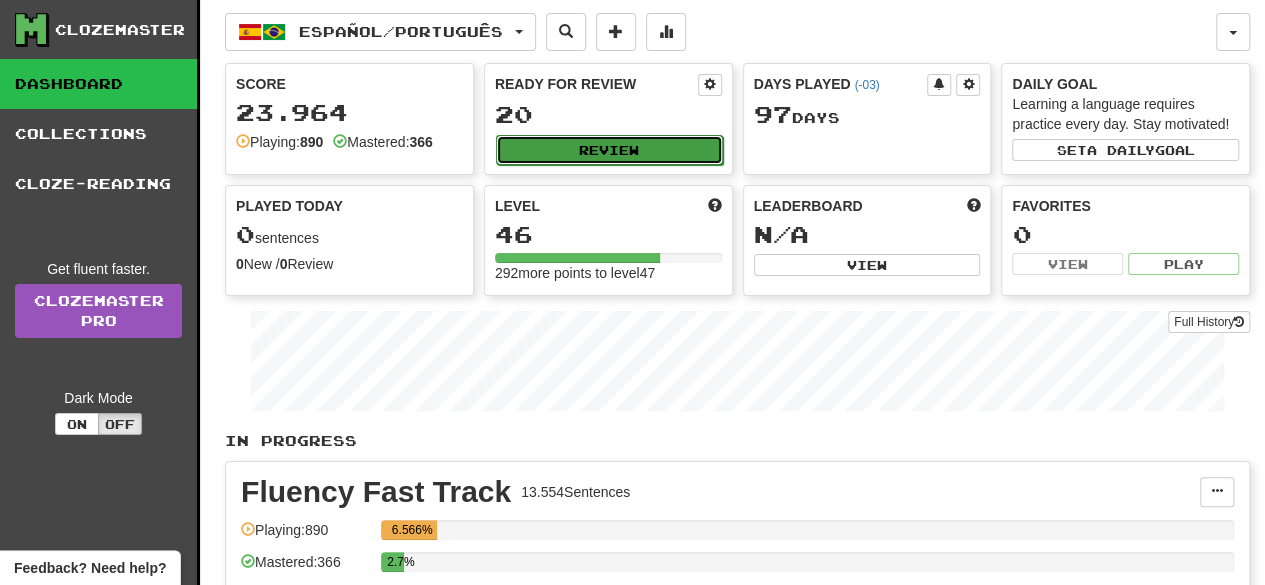click on "Review" at bounding box center (609, 150) 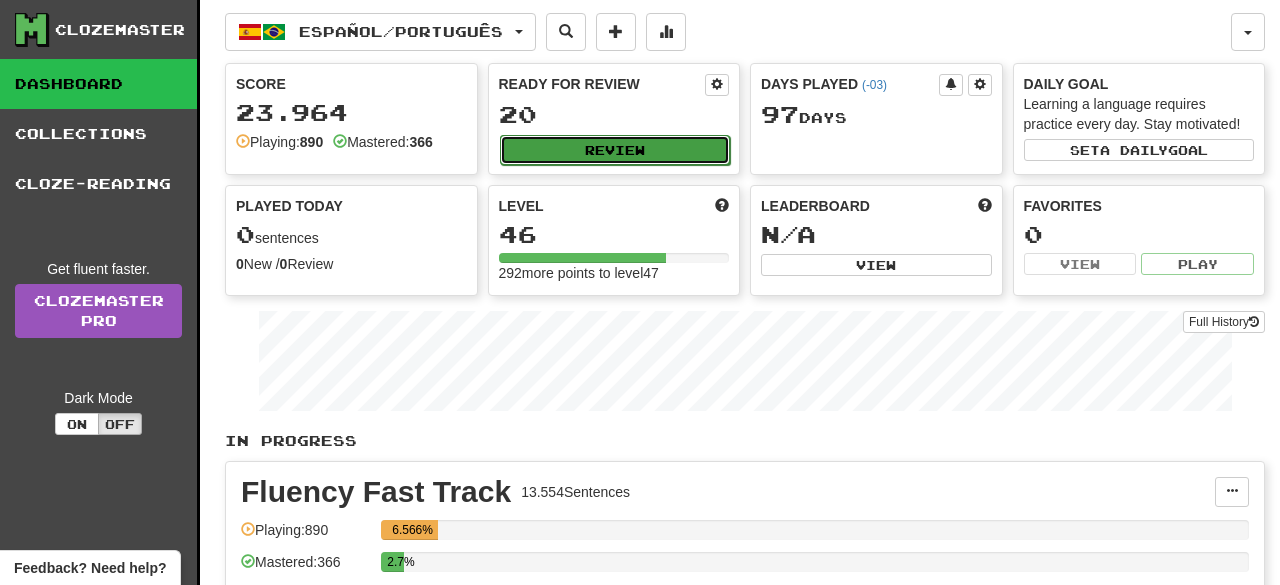 select on "**" 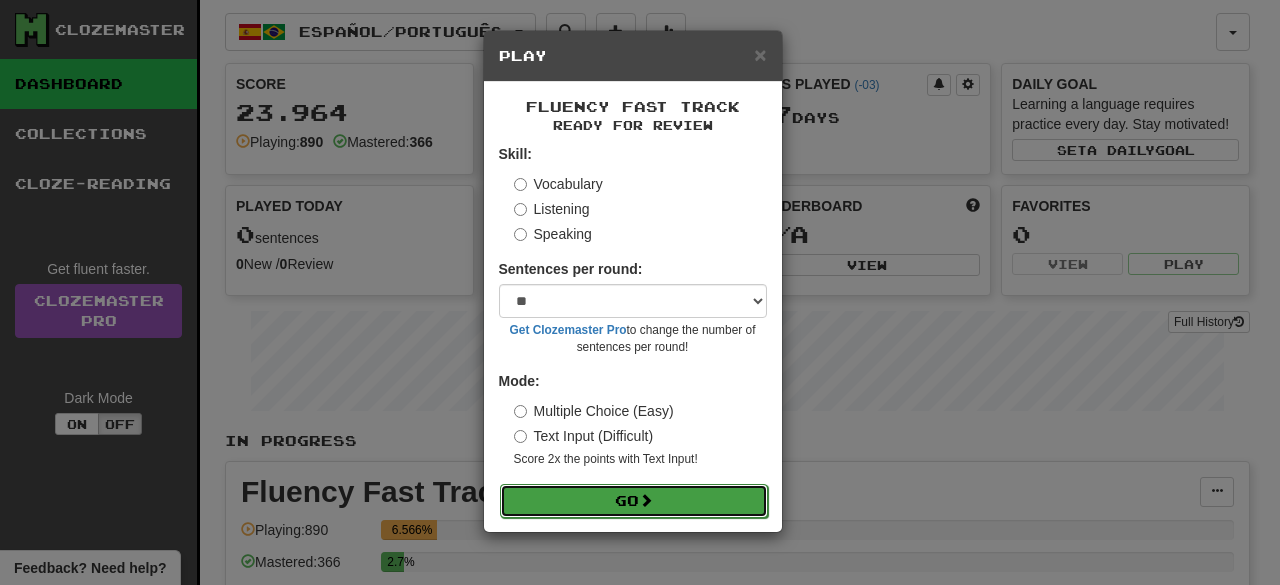 click on "Go" at bounding box center [634, 501] 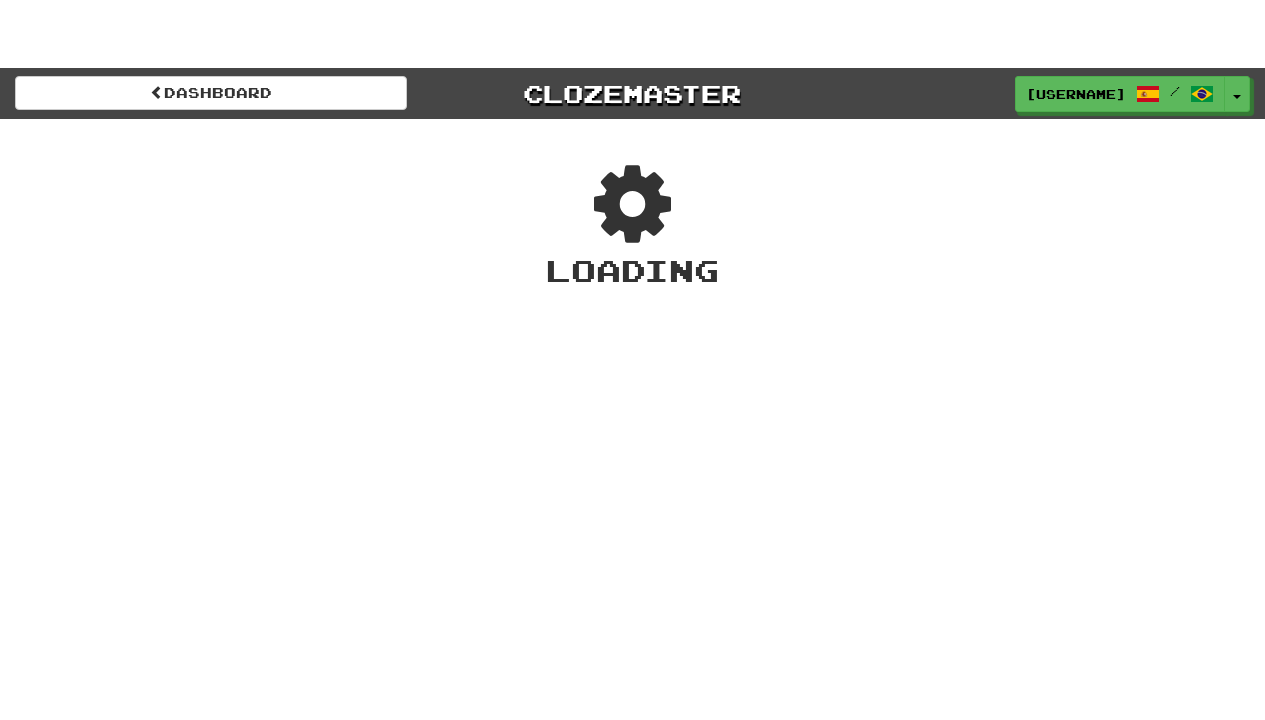 scroll, scrollTop: 0, scrollLeft: 0, axis: both 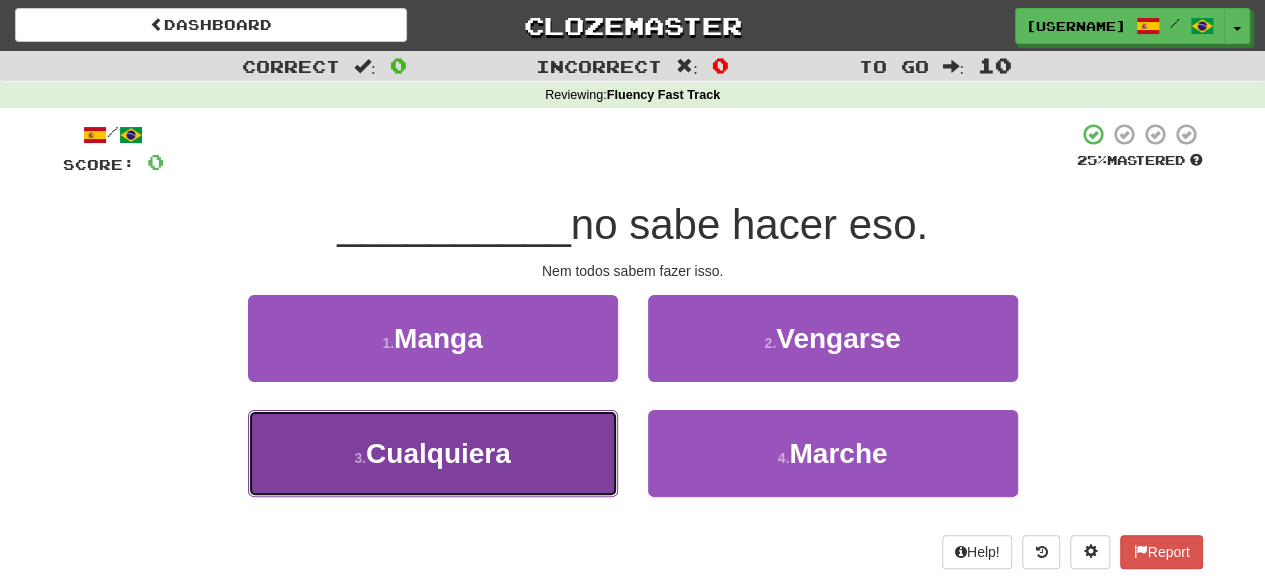 click on "3 .  Cualquiera" at bounding box center [433, 453] 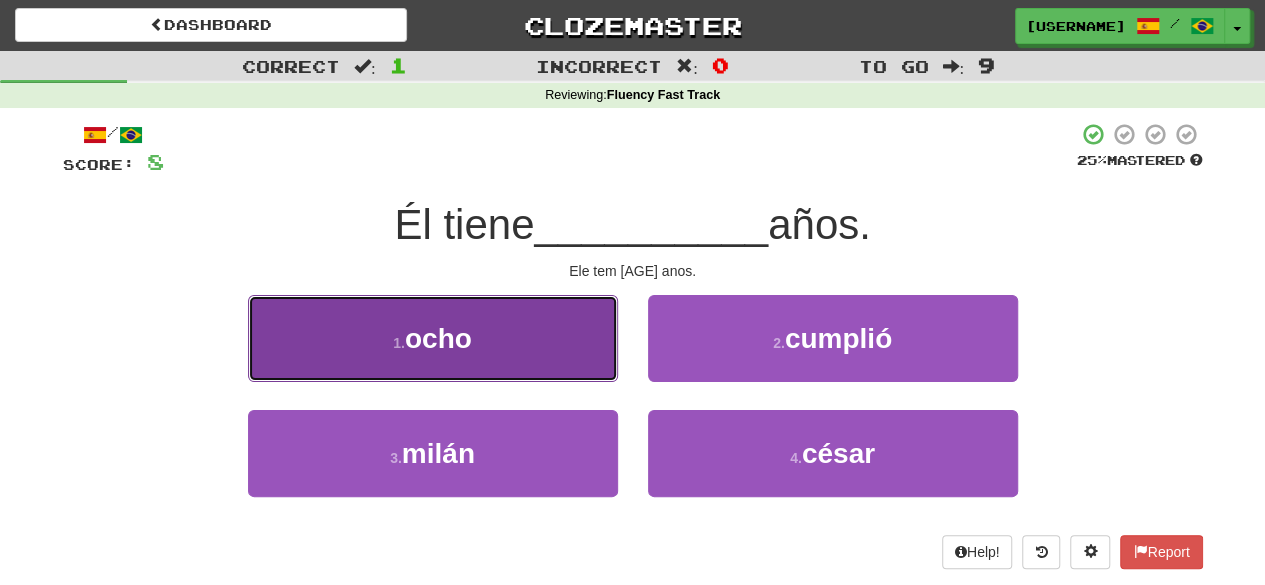 click on "1 .  ocho" at bounding box center (433, 338) 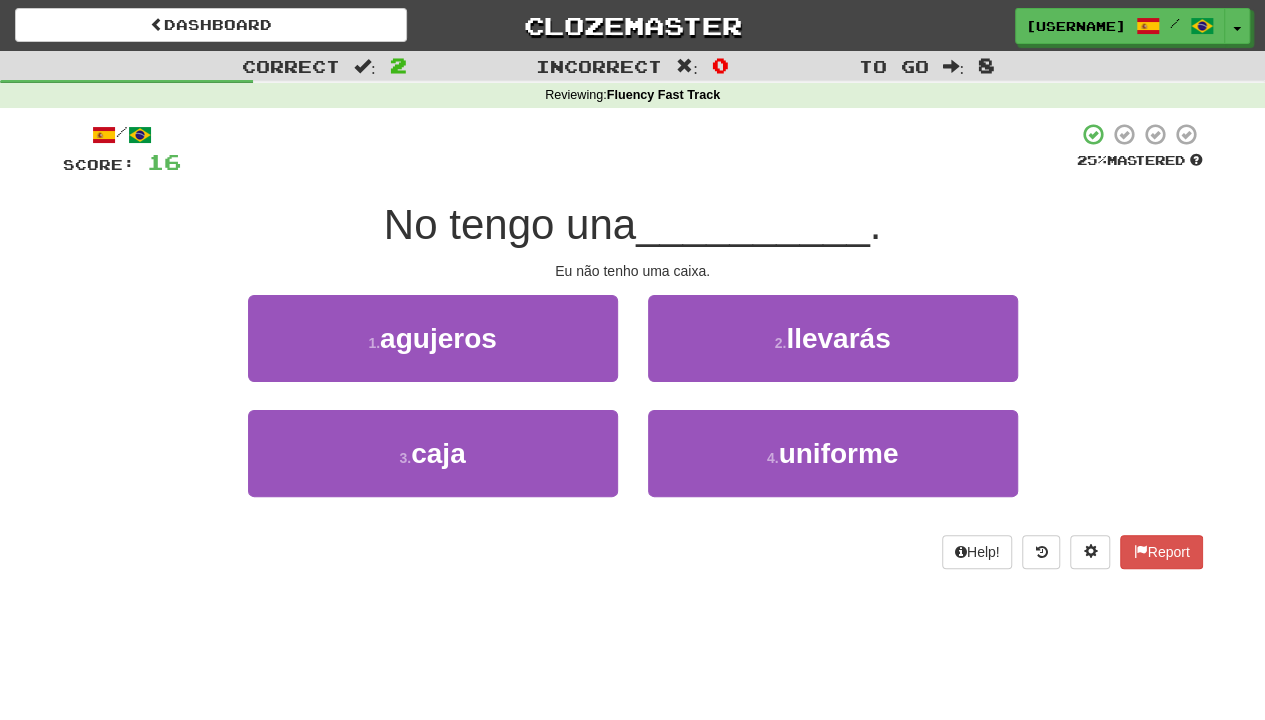 click on "Dashboard
Clozemaster
arantxasantos
/
Toggle Dropdown
Dashboard
Leaderboard
Activity Feed
Notifications
Profile
Discussions
Español
/
Português
Streak:
0
Review:
20
Points Today: 0
Français
/
Português
Streak:
0
Review:
30
Daily Goal:  0 /10
Italiano
/
Português
Streak:
0
Review:
20
Points Today: 0
Languages
Account
Logout
arantxasantos
/
Toggle Dropdown
Dashboard
Leaderboard
Activity Feed
Notifications
Profile
Discussions
Español
/
Português
Streak:
0
Review:
20
Points Today: 0
Français
/
Português
Streak:
0
Review:
30
0 /10" at bounding box center (632, 360) 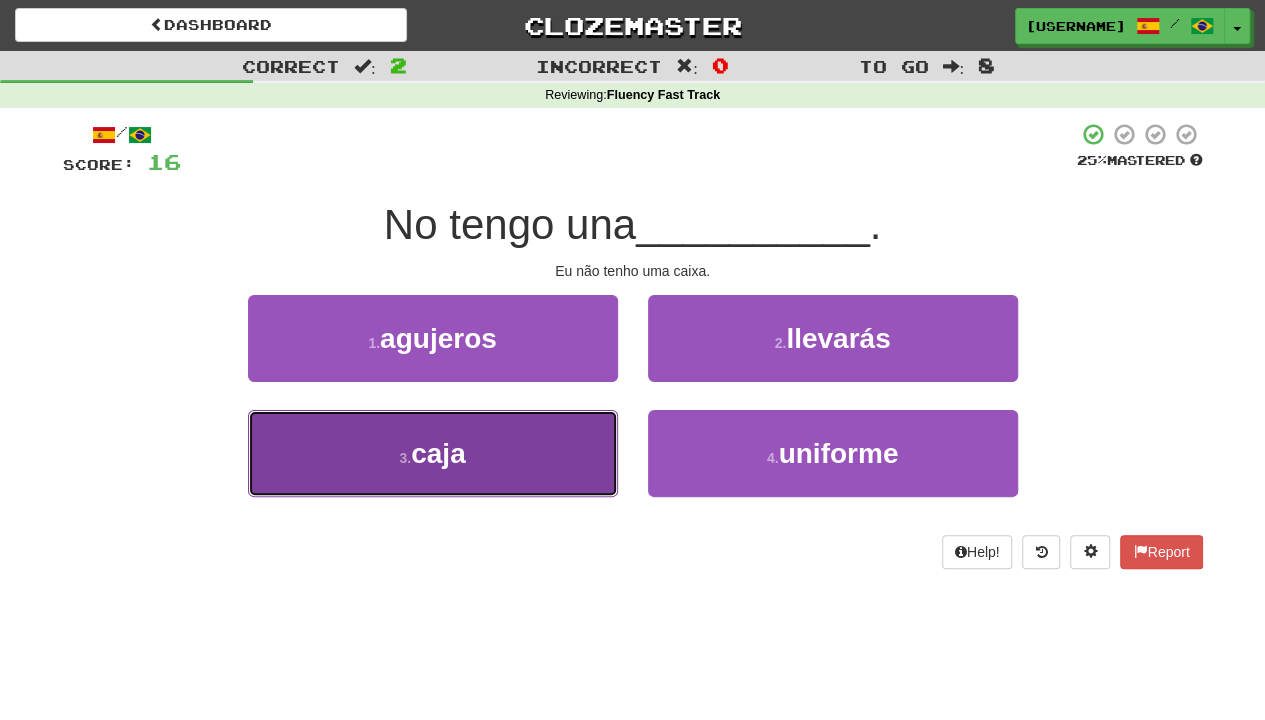 click on "3 .  caja" at bounding box center [433, 453] 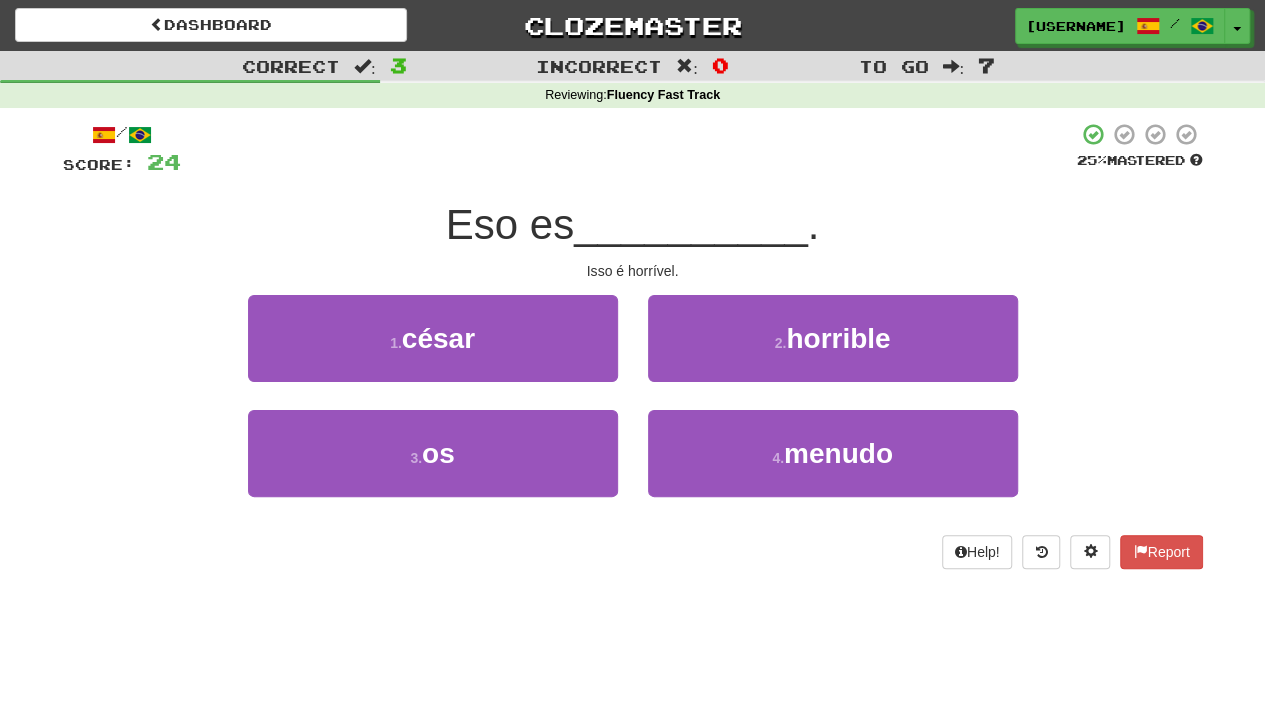 click on "2 .  horrible" at bounding box center [833, 352] 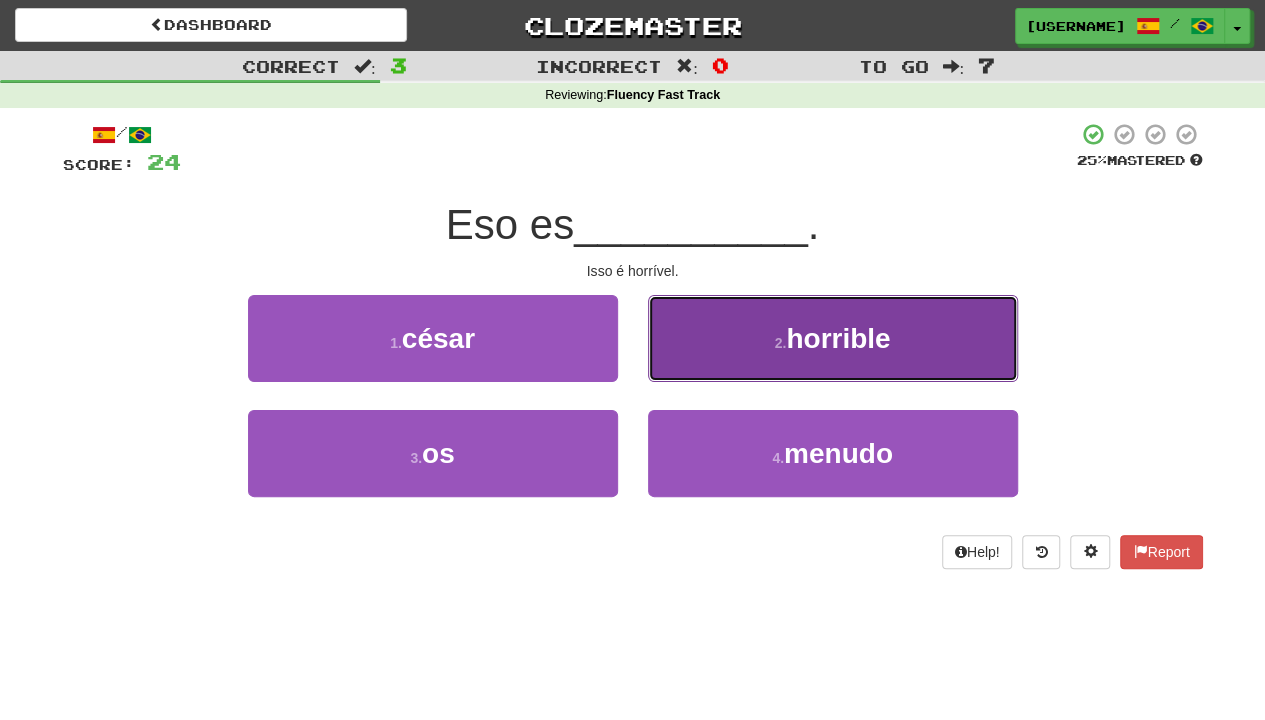 click on "horrible" at bounding box center [838, 338] 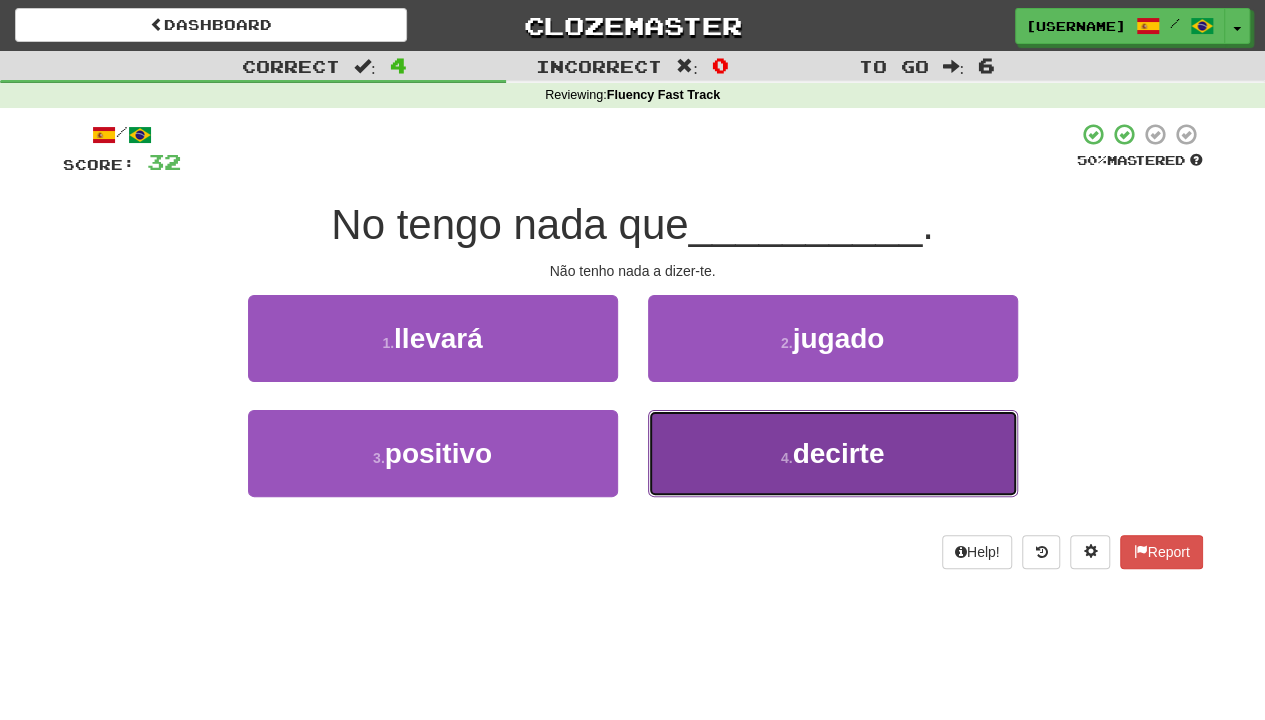 click on "4 .  decirte" at bounding box center (833, 453) 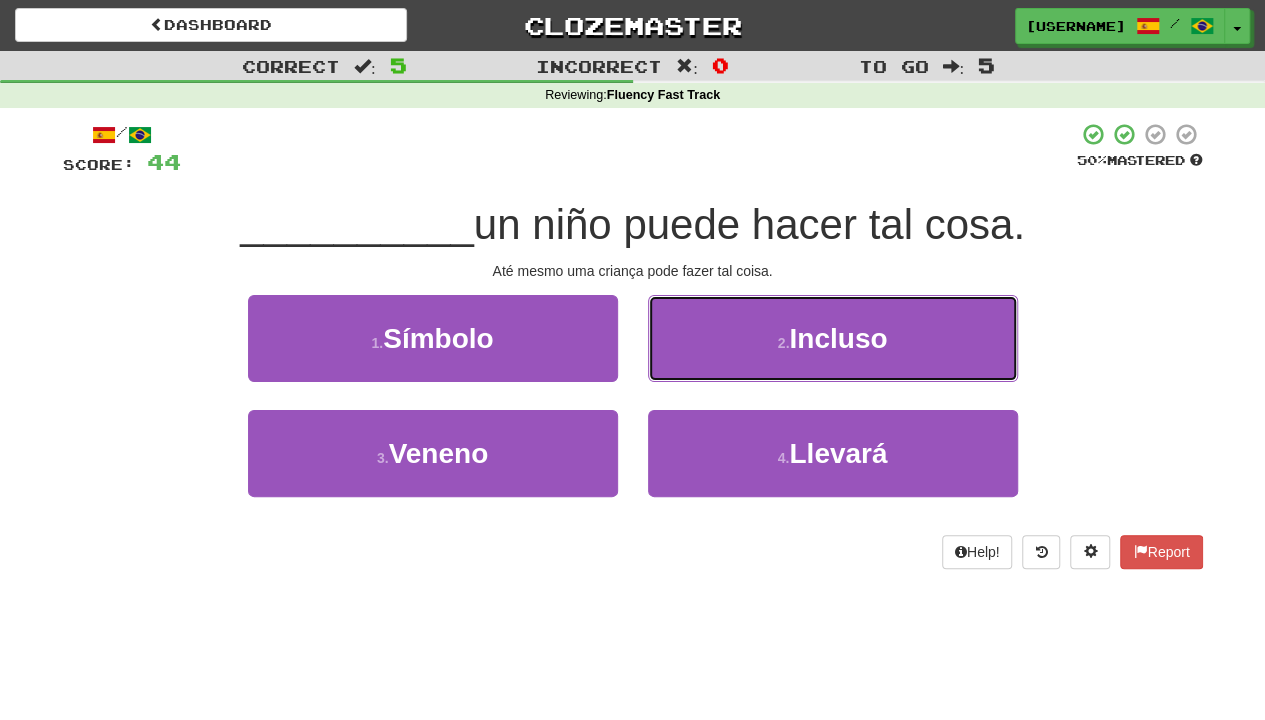 click on "2 .  Incluso" at bounding box center (833, 338) 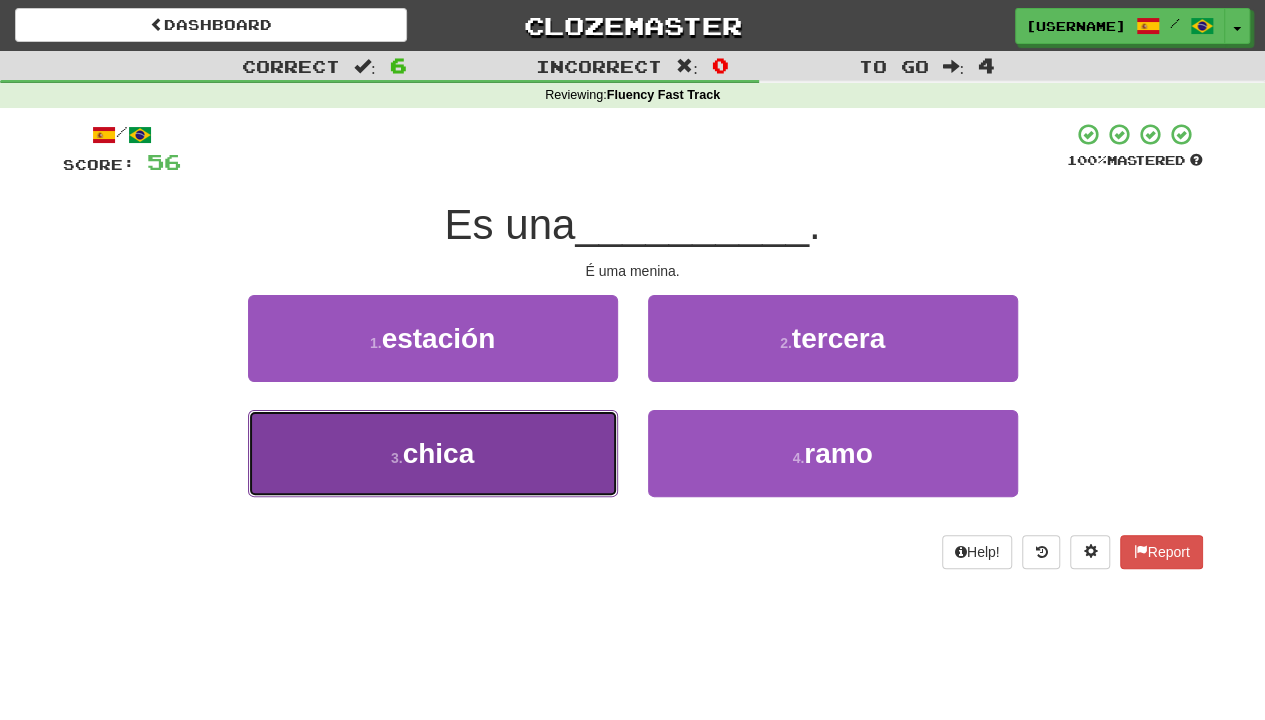 click on "3 .  chica" at bounding box center (433, 453) 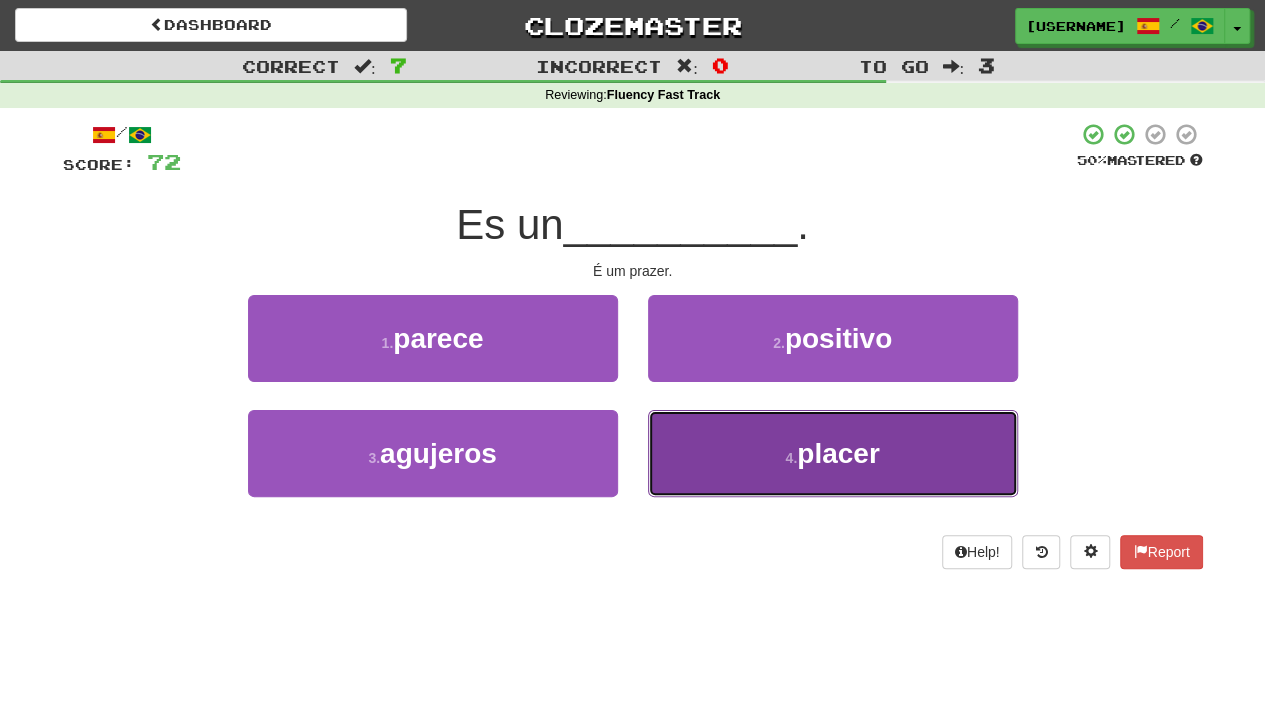 click on "4 .  placer" at bounding box center (833, 453) 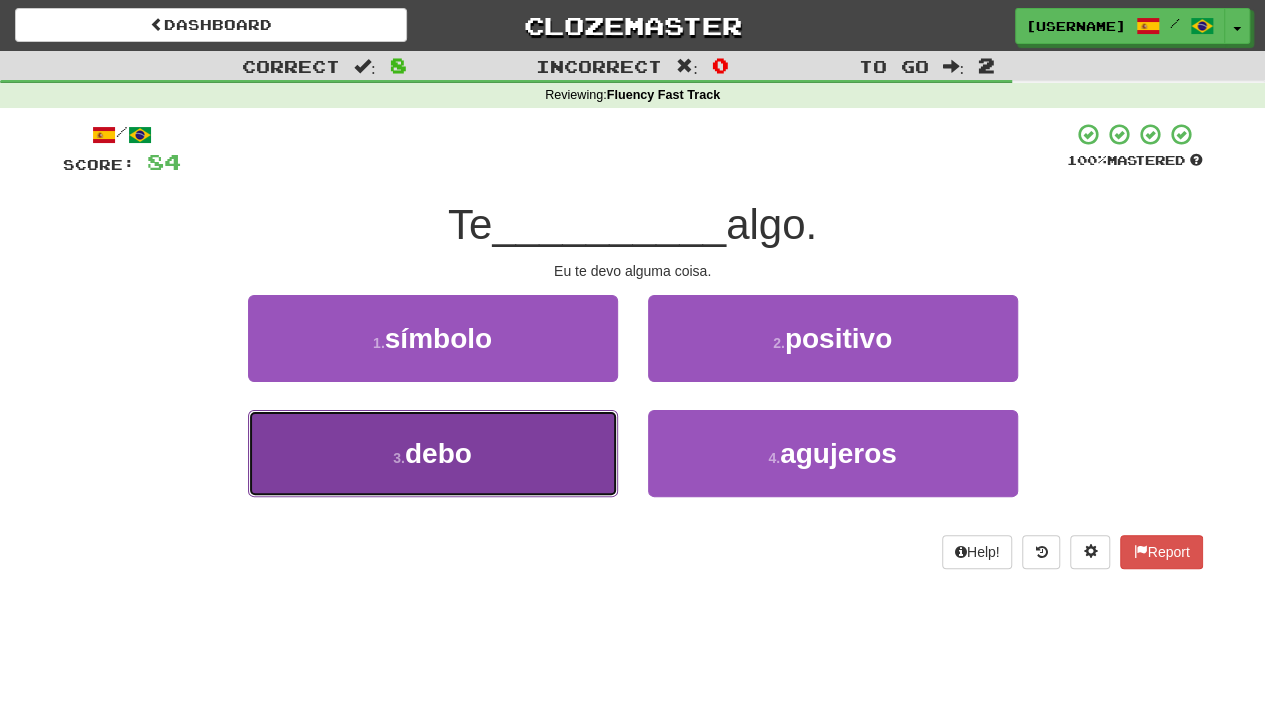 click on "3 .  debo" at bounding box center (433, 453) 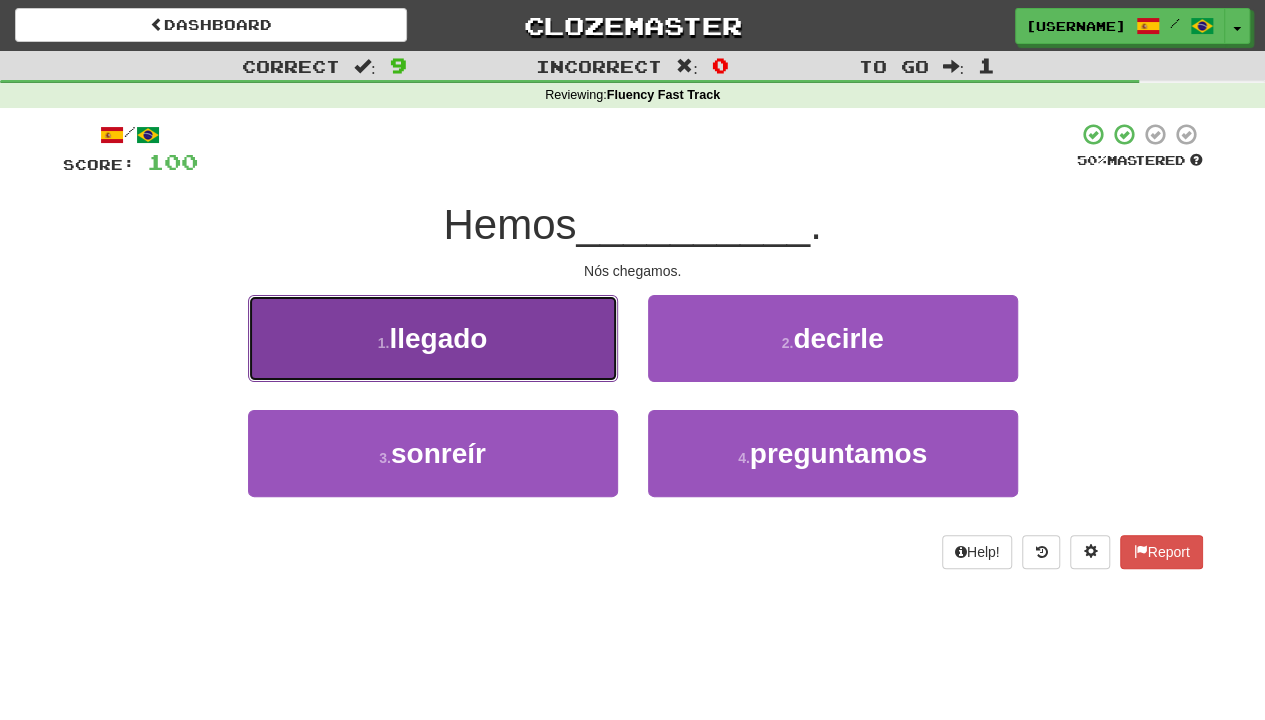 click on "1 .  llegado" at bounding box center (433, 338) 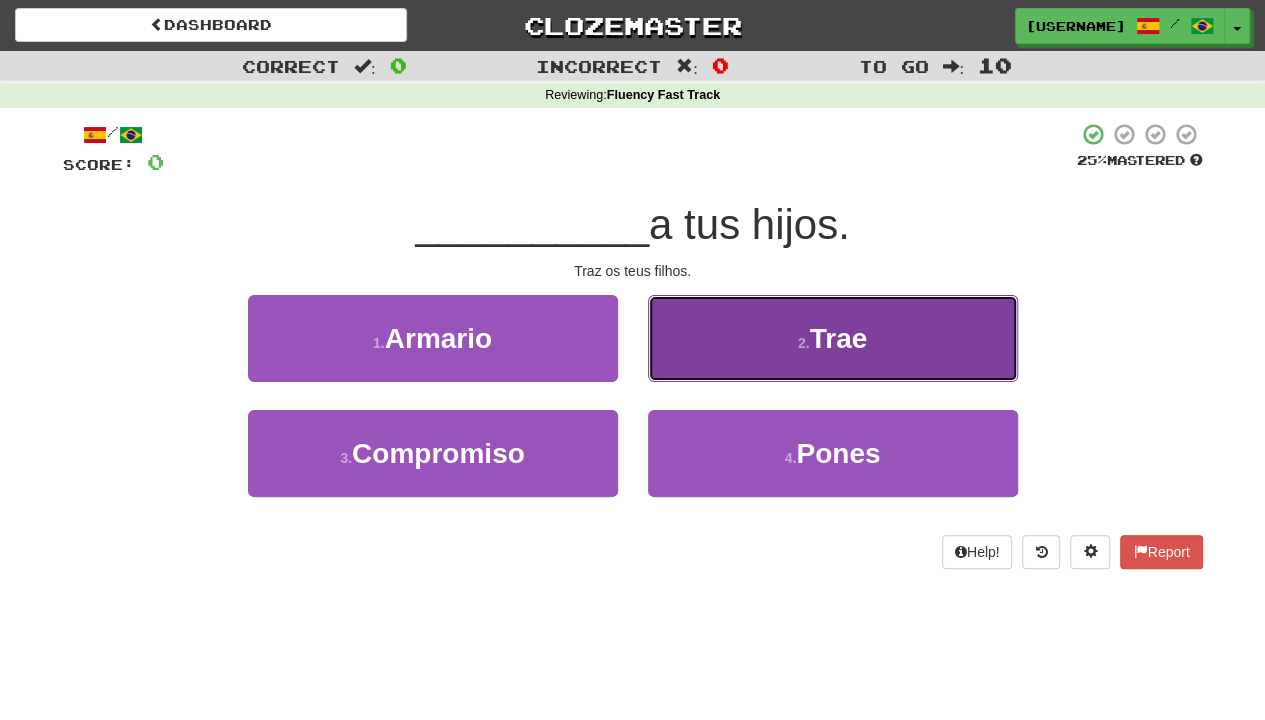 click on "2 ." at bounding box center [804, 343] 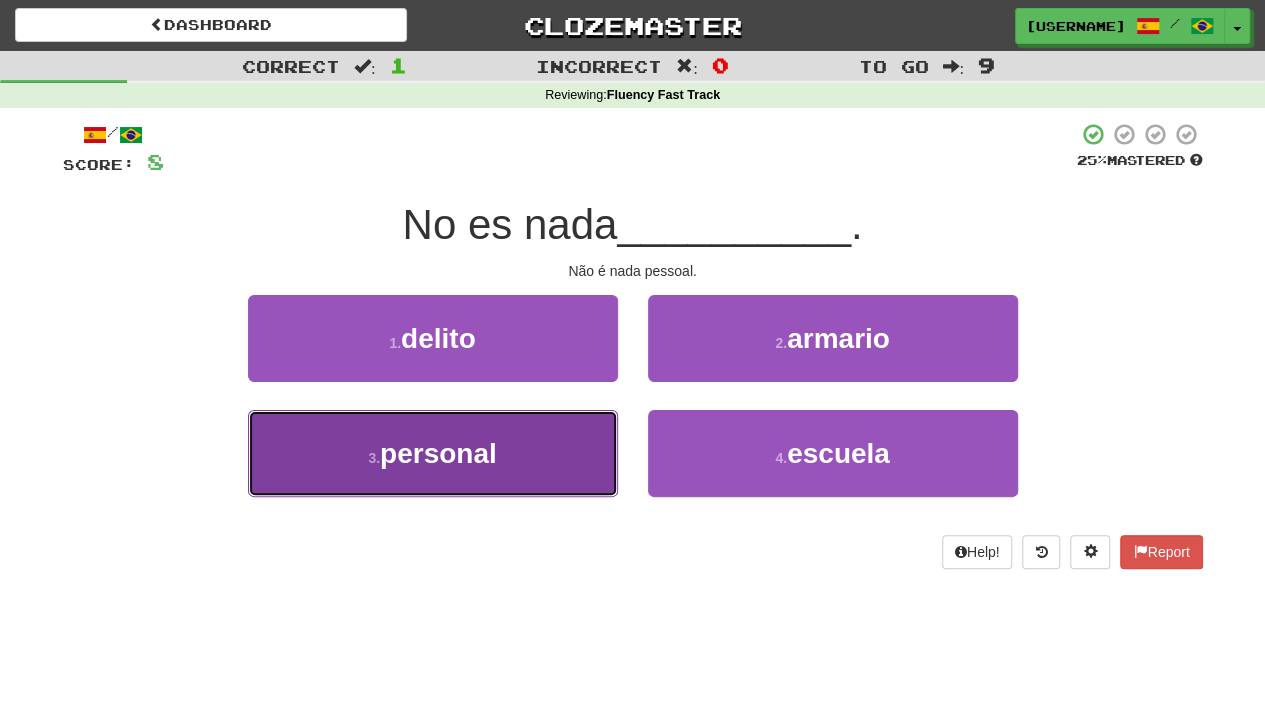 click on "3 .  personal" at bounding box center [433, 453] 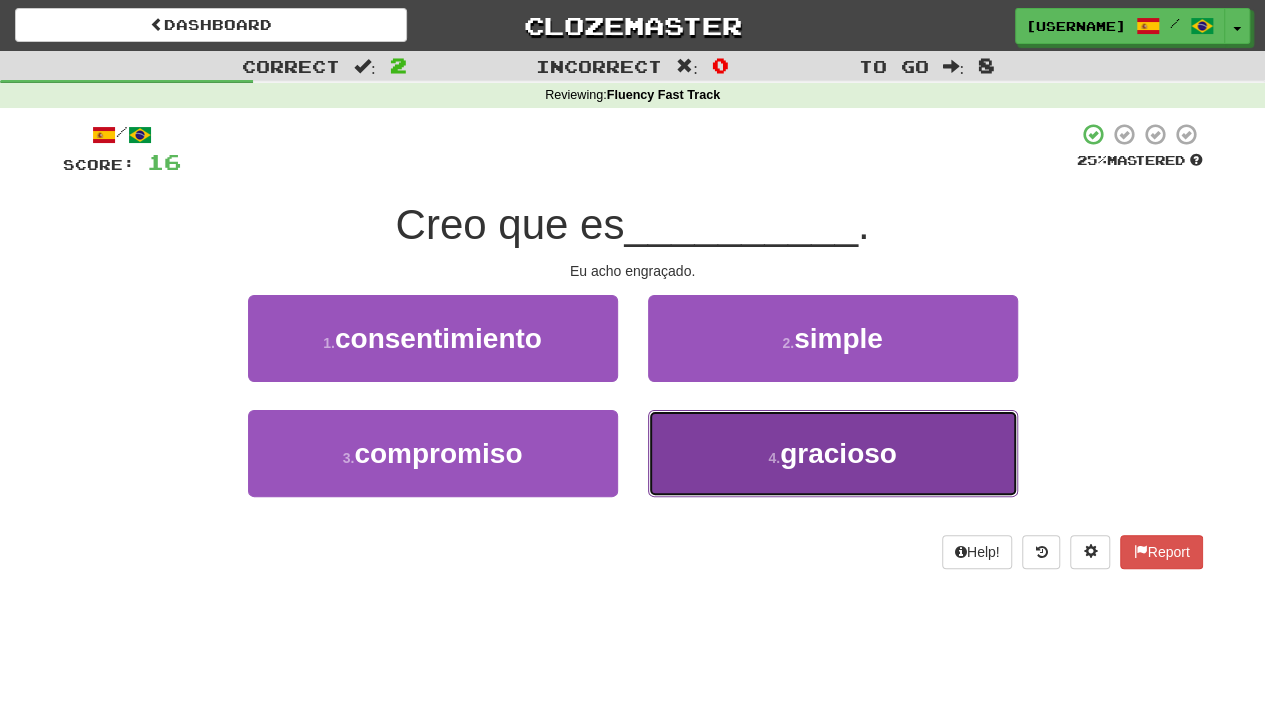 click on "4 .  gracioso" at bounding box center (833, 453) 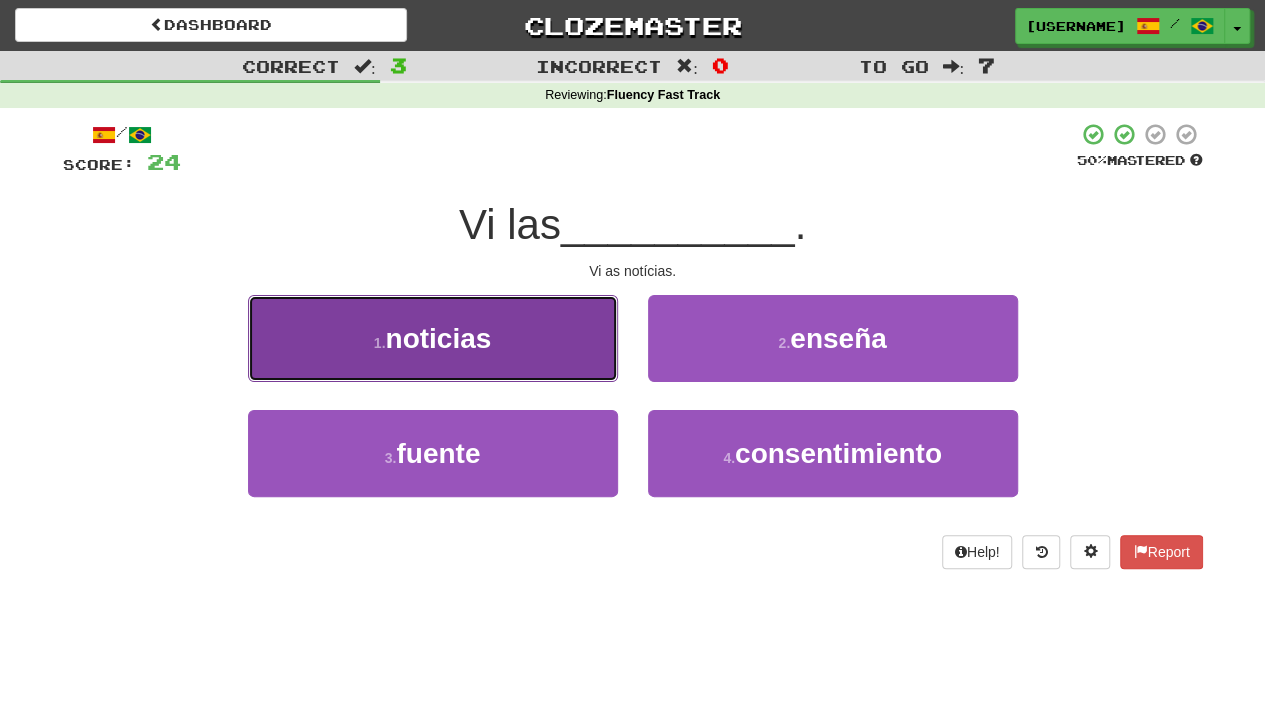 click on "1 .  noticias" at bounding box center [433, 338] 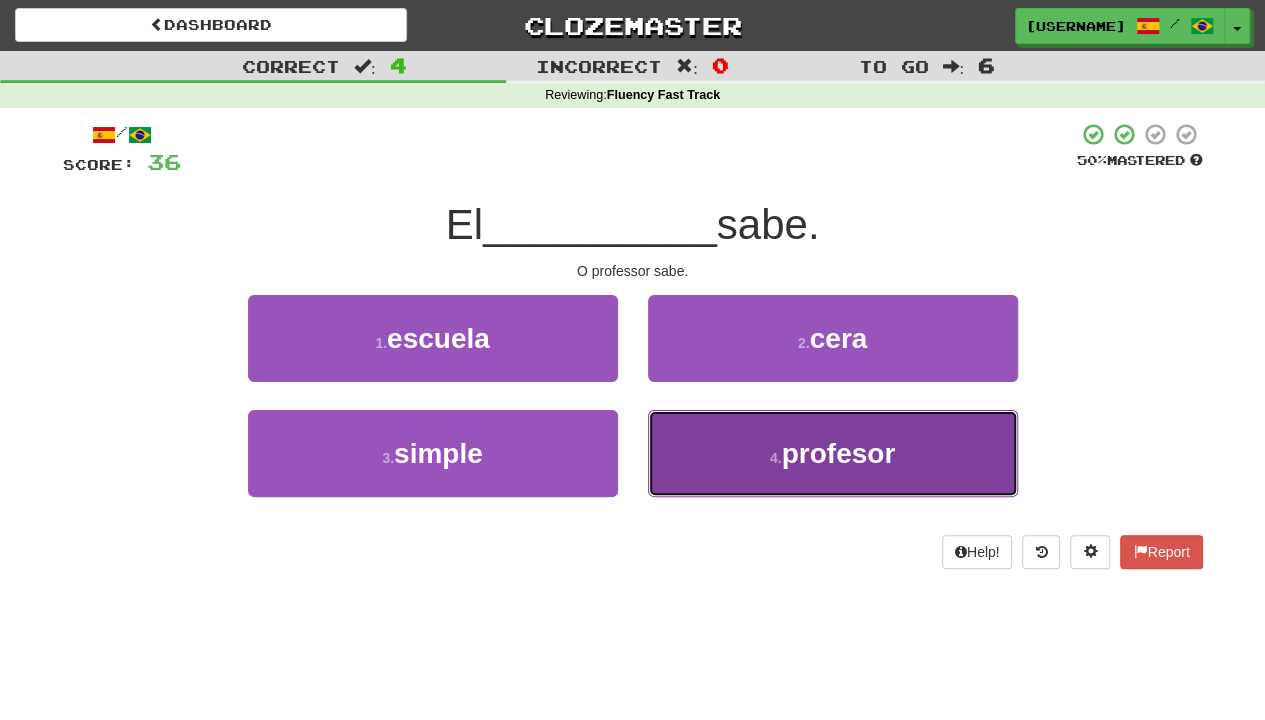 click on "4 .  profesor" at bounding box center (833, 453) 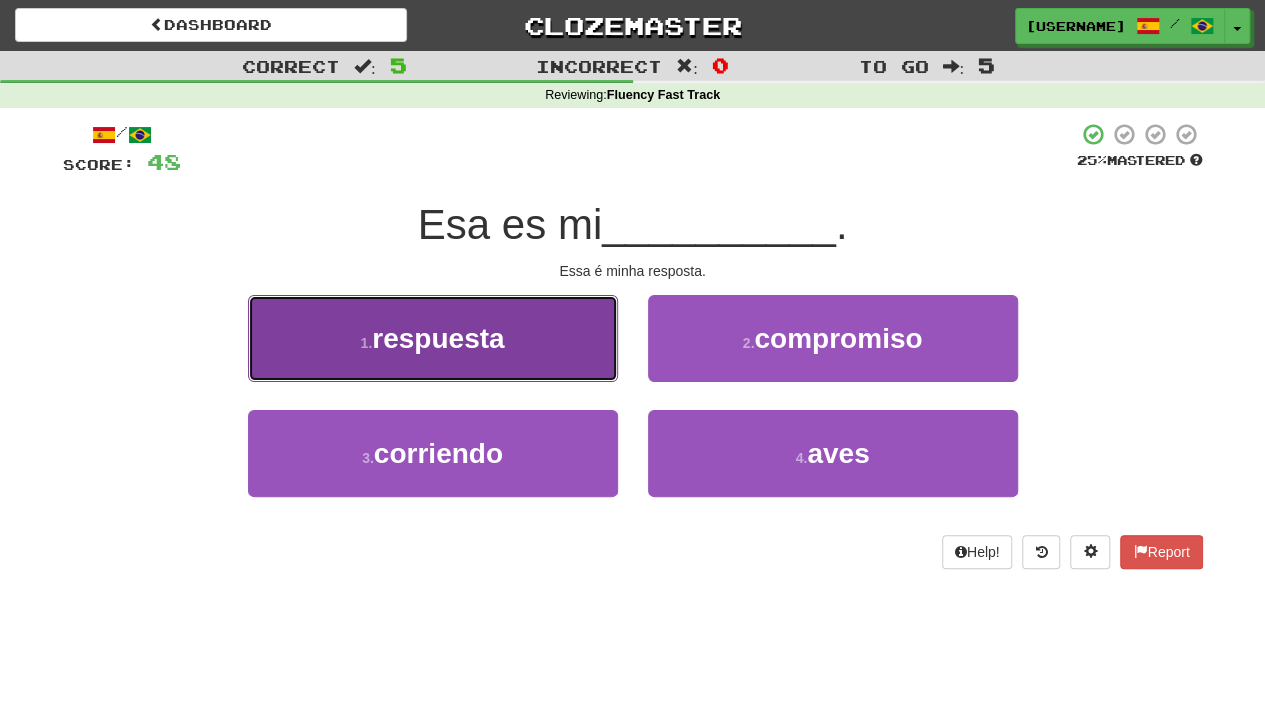 click on "respuesta" at bounding box center [438, 338] 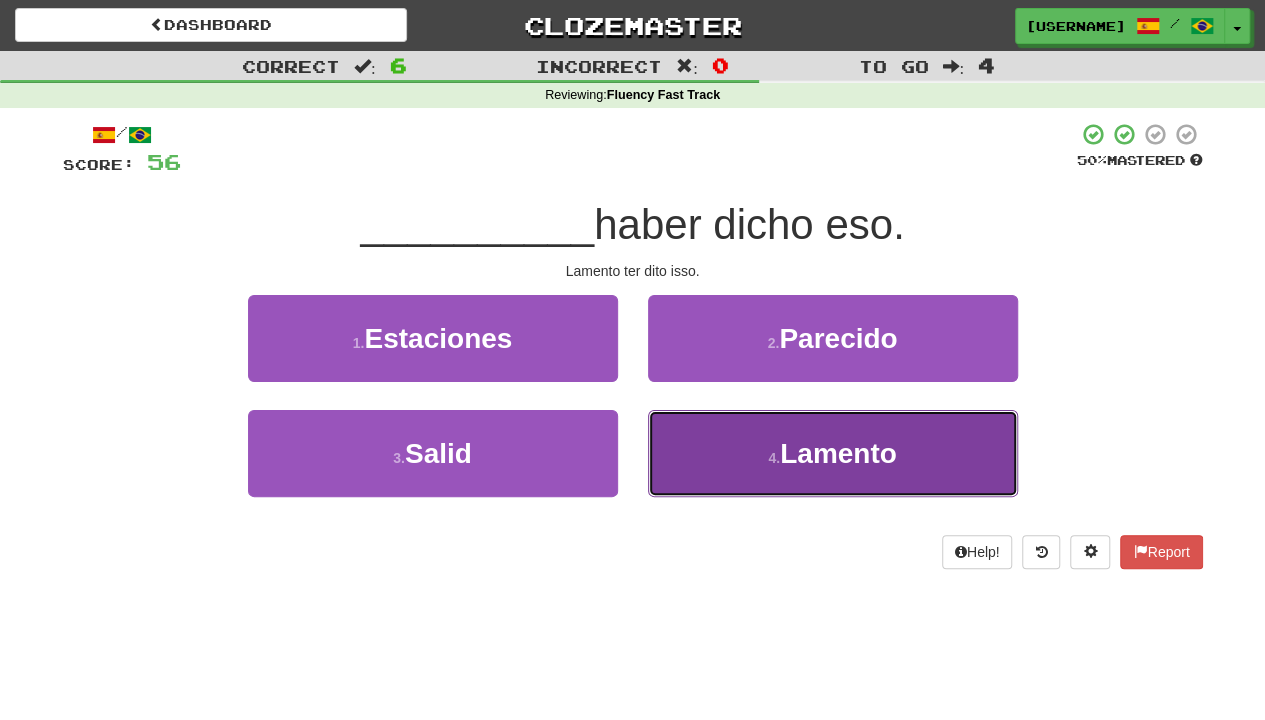 click on "4 .  Lamento" at bounding box center (833, 453) 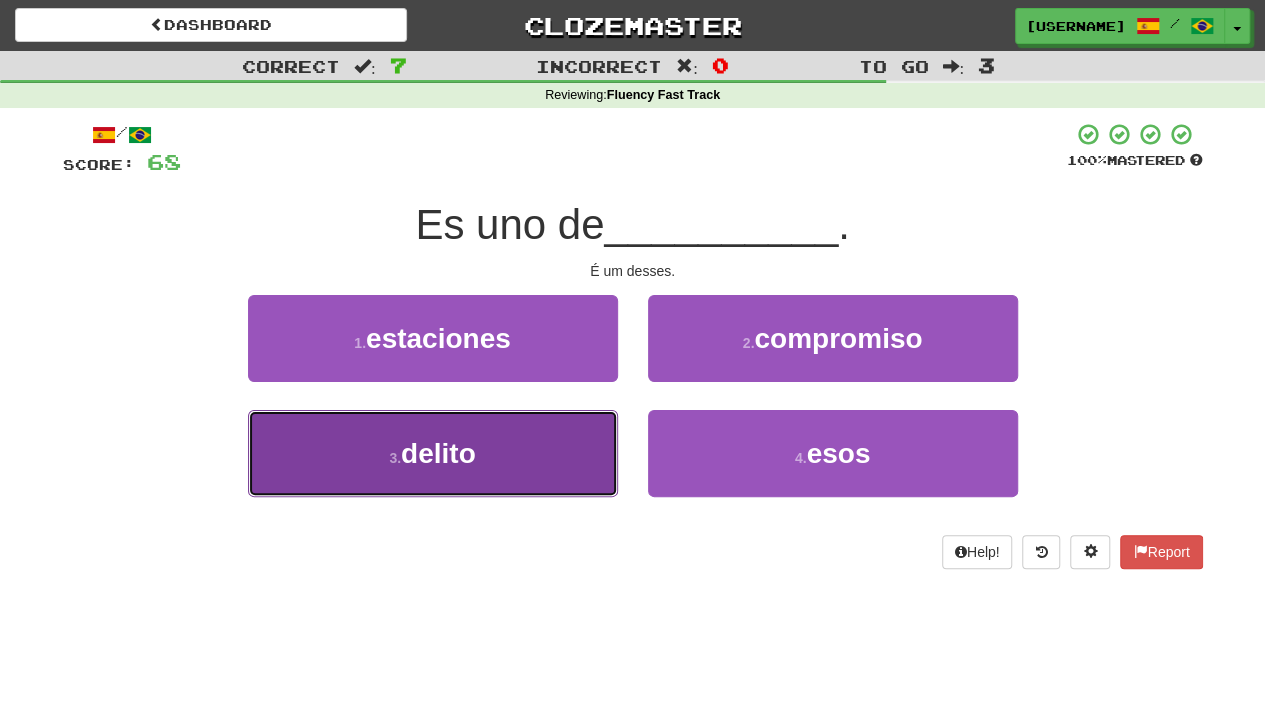 click on "3 .  delito" at bounding box center (433, 453) 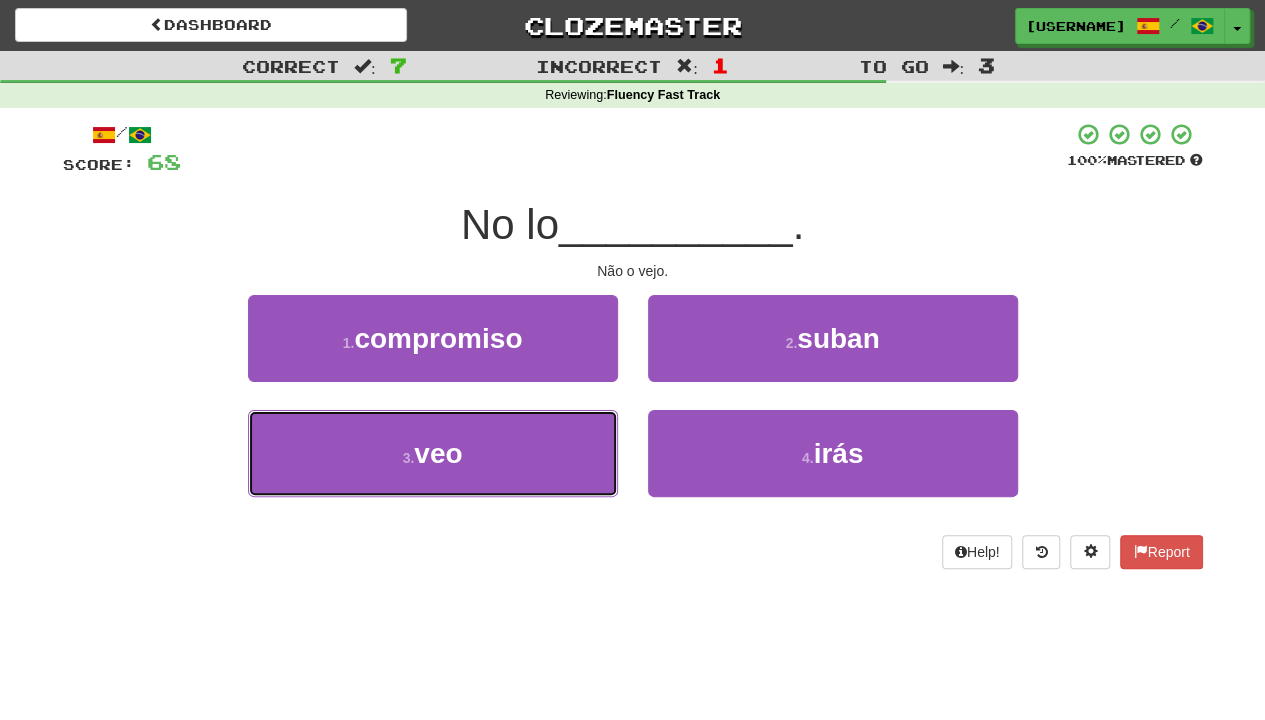 click on "3 .  veo" at bounding box center (433, 453) 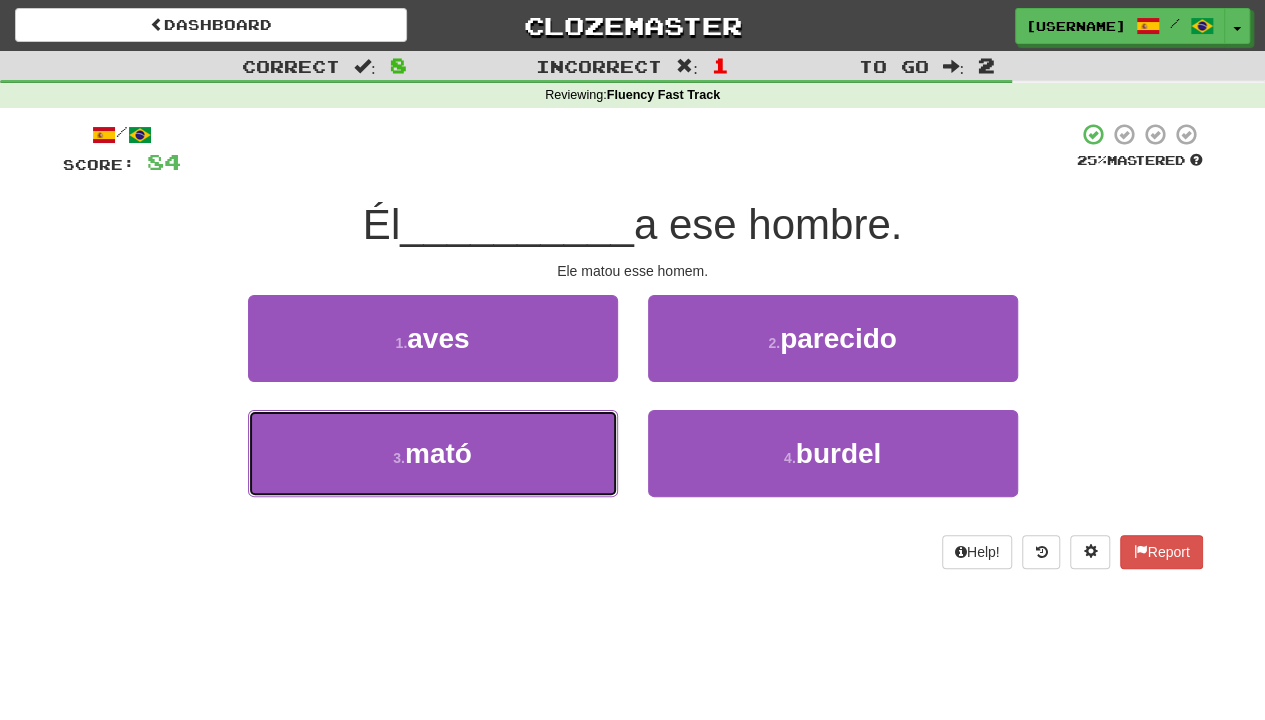 click on "3 .  mató" at bounding box center (433, 453) 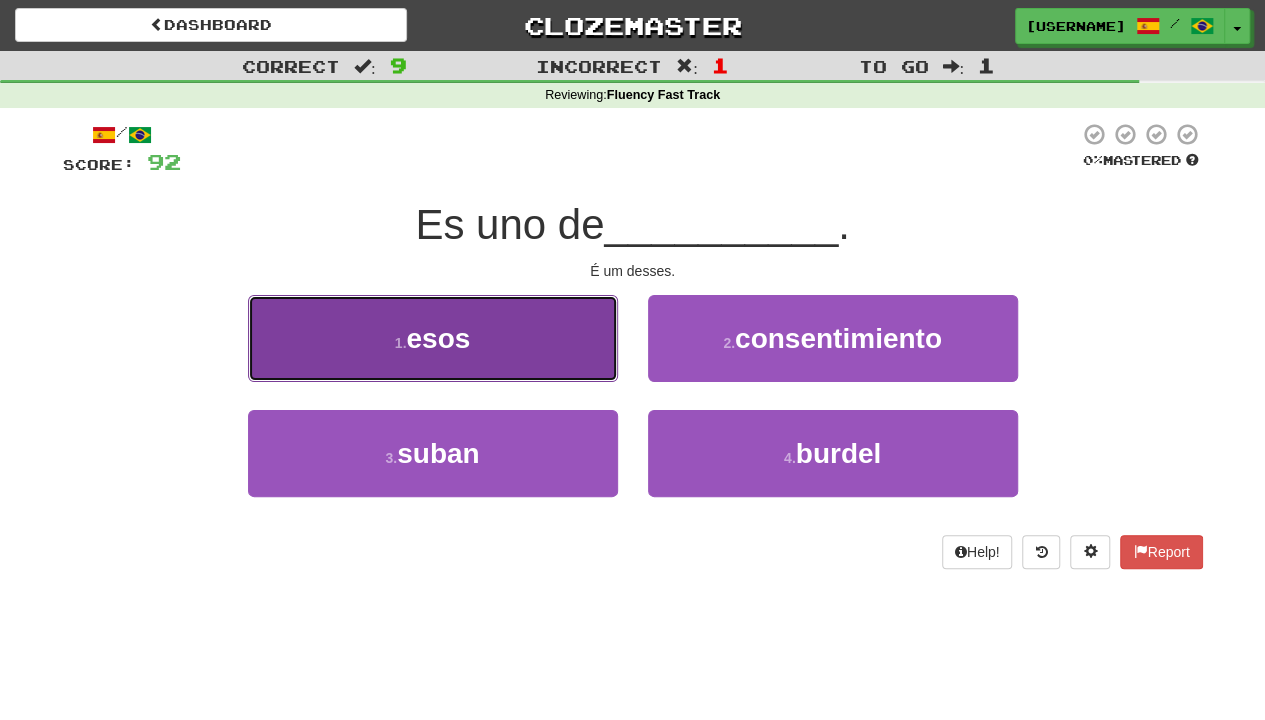 click on "1 .  esos" at bounding box center (433, 338) 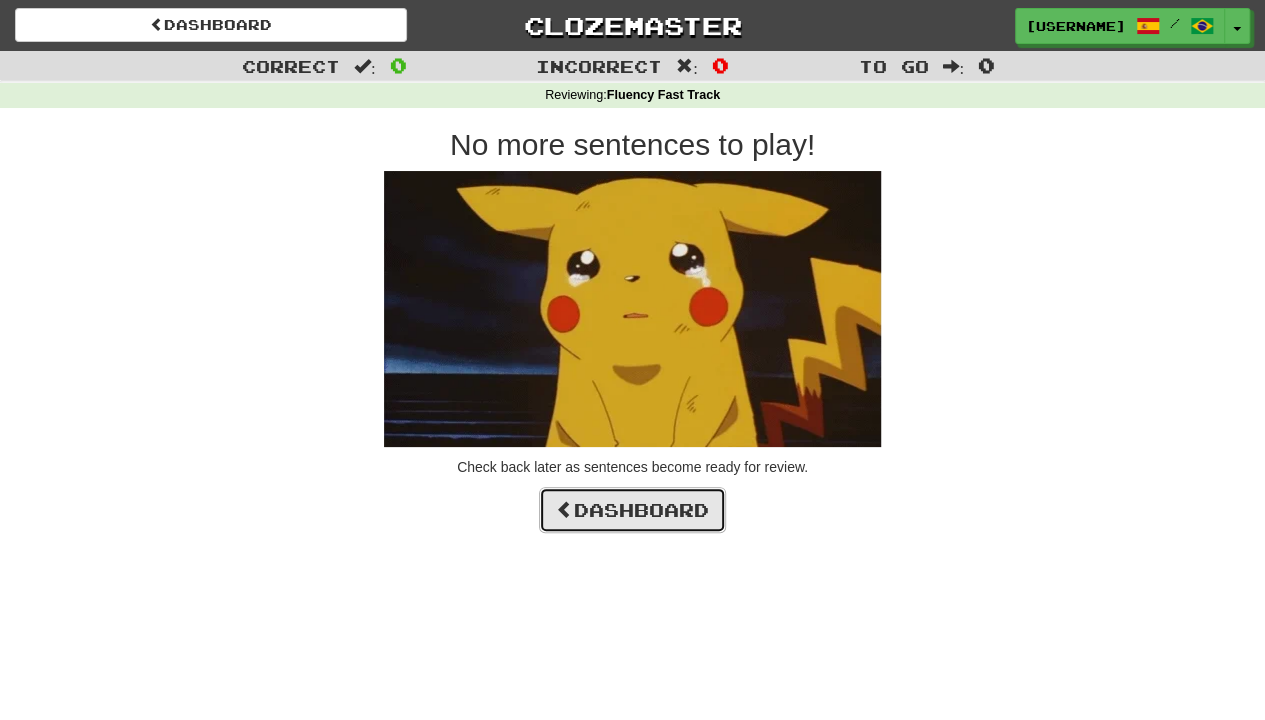 click on "Dashboard" at bounding box center (632, 510) 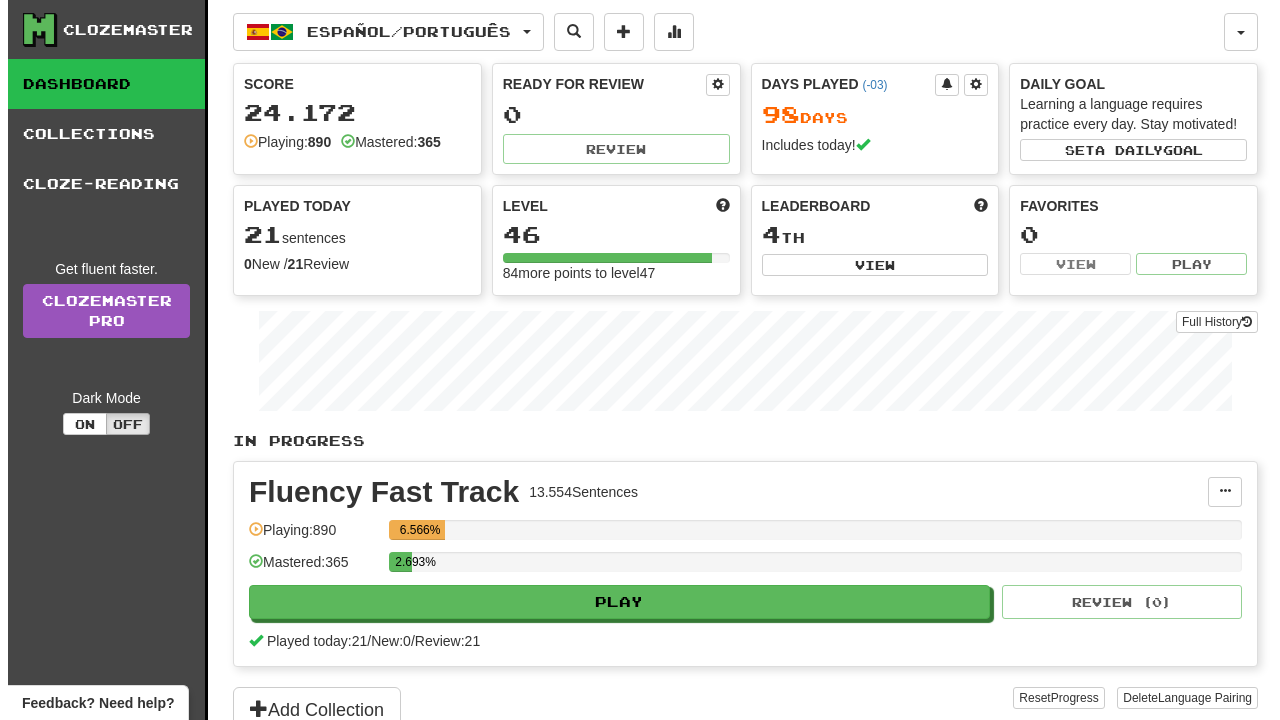 scroll, scrollTop: 0, scrollLeft: 0, axis: both 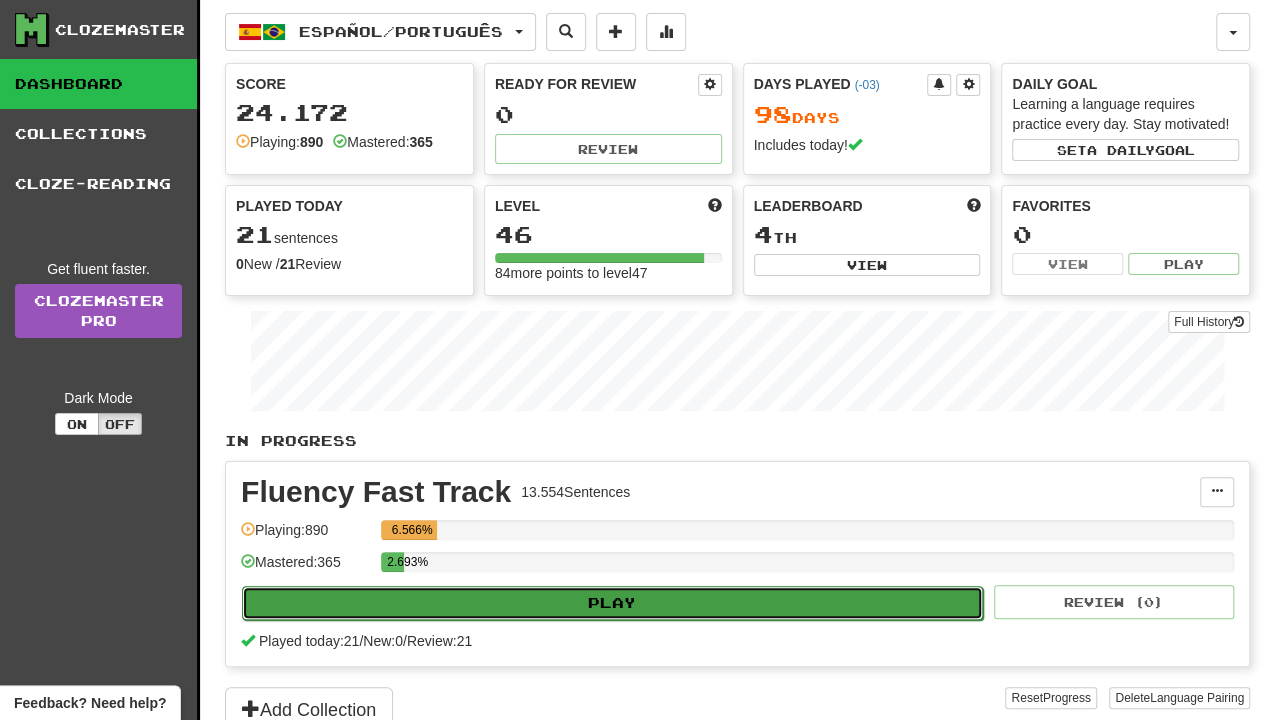 click on "Play" at bounding box center [612, 603] 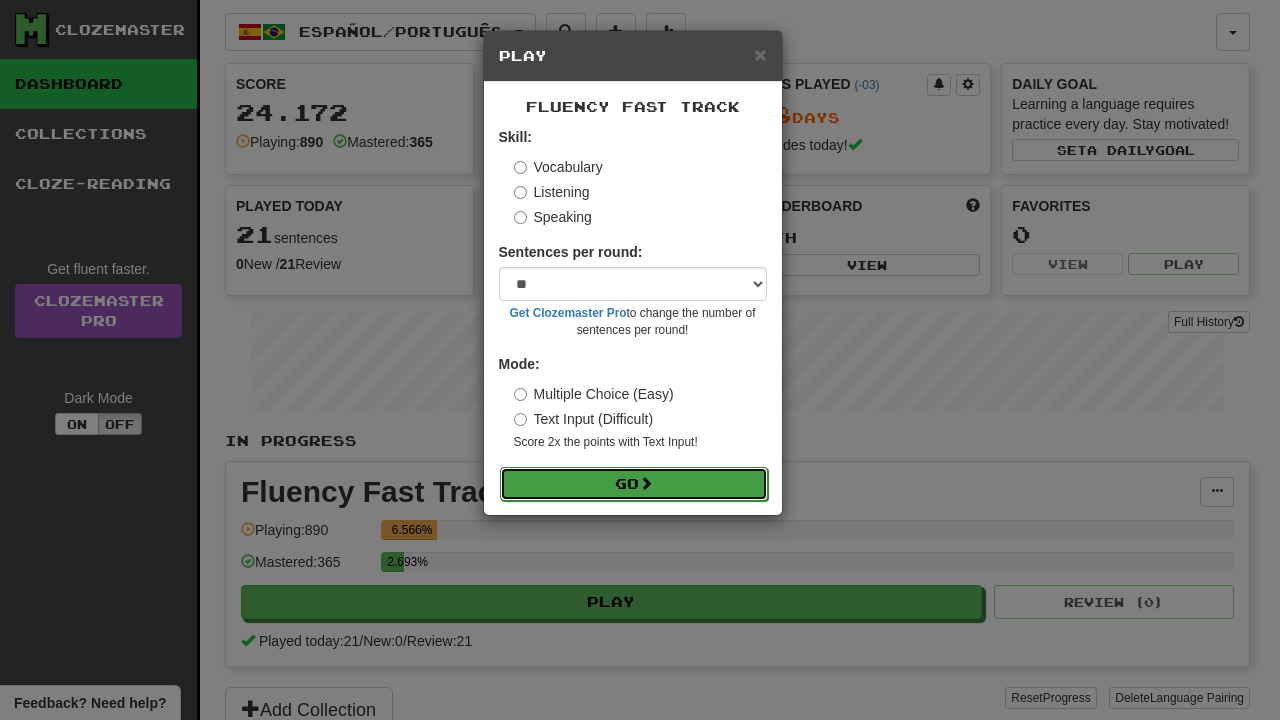 click on "Go" at bounding box center [634, 484] 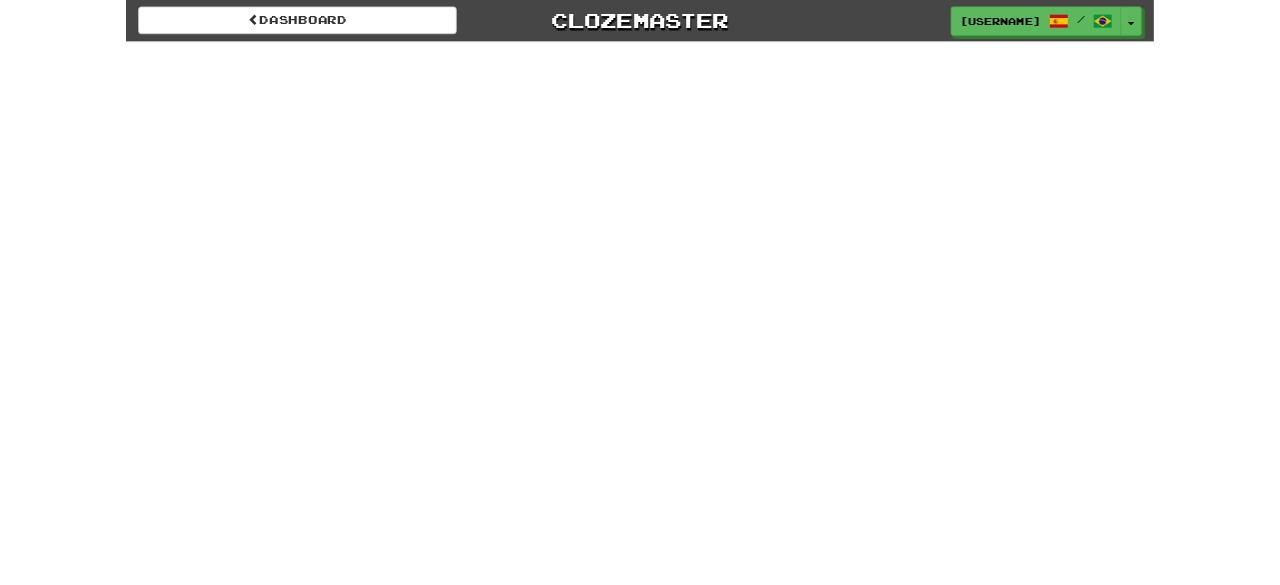 scroll, scrollTop: 0, scrollLeft: 0, axis: both 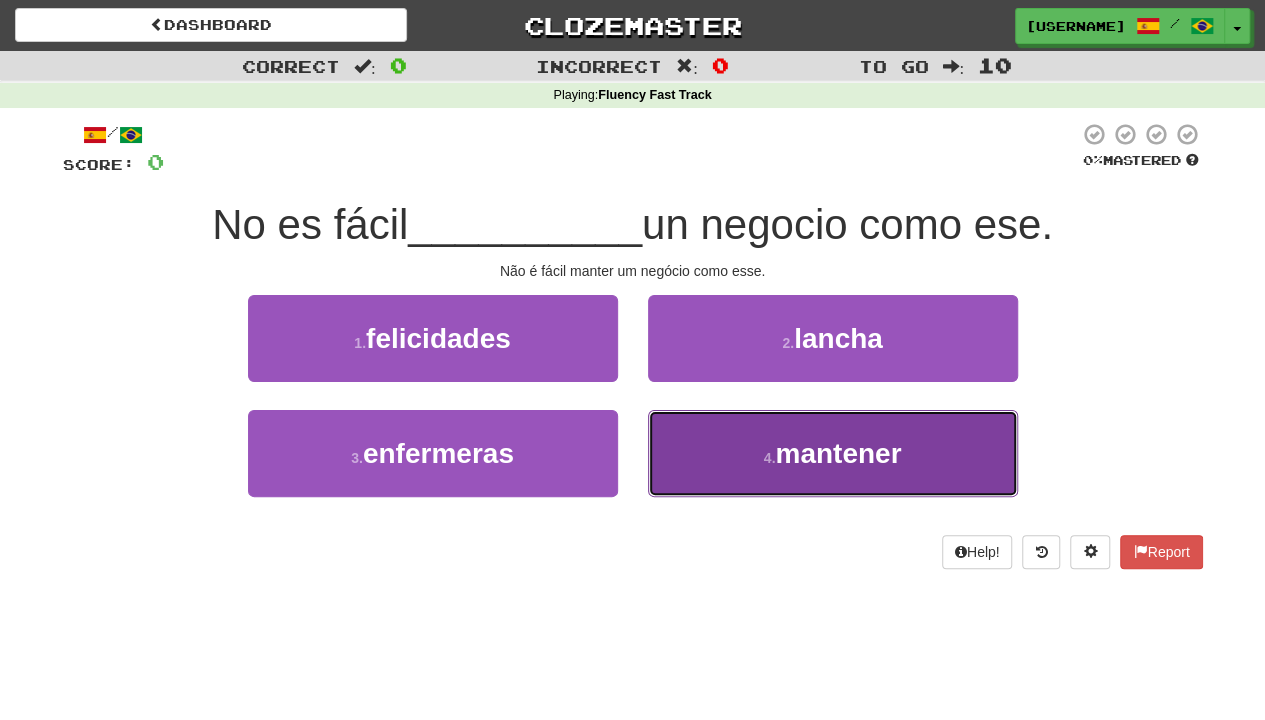 click on "4 .  mantener" at bounding box center (833, 453) 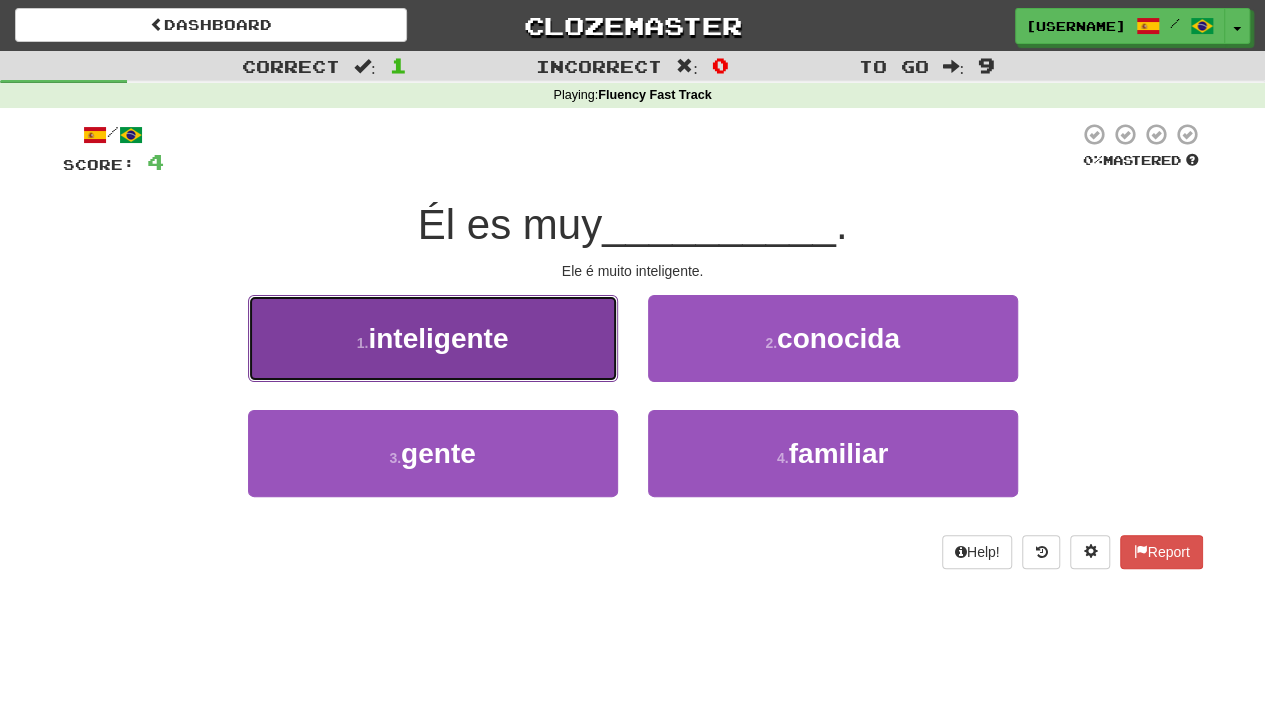 click on "1 .  inteligente" at bounding box center [433, 338] 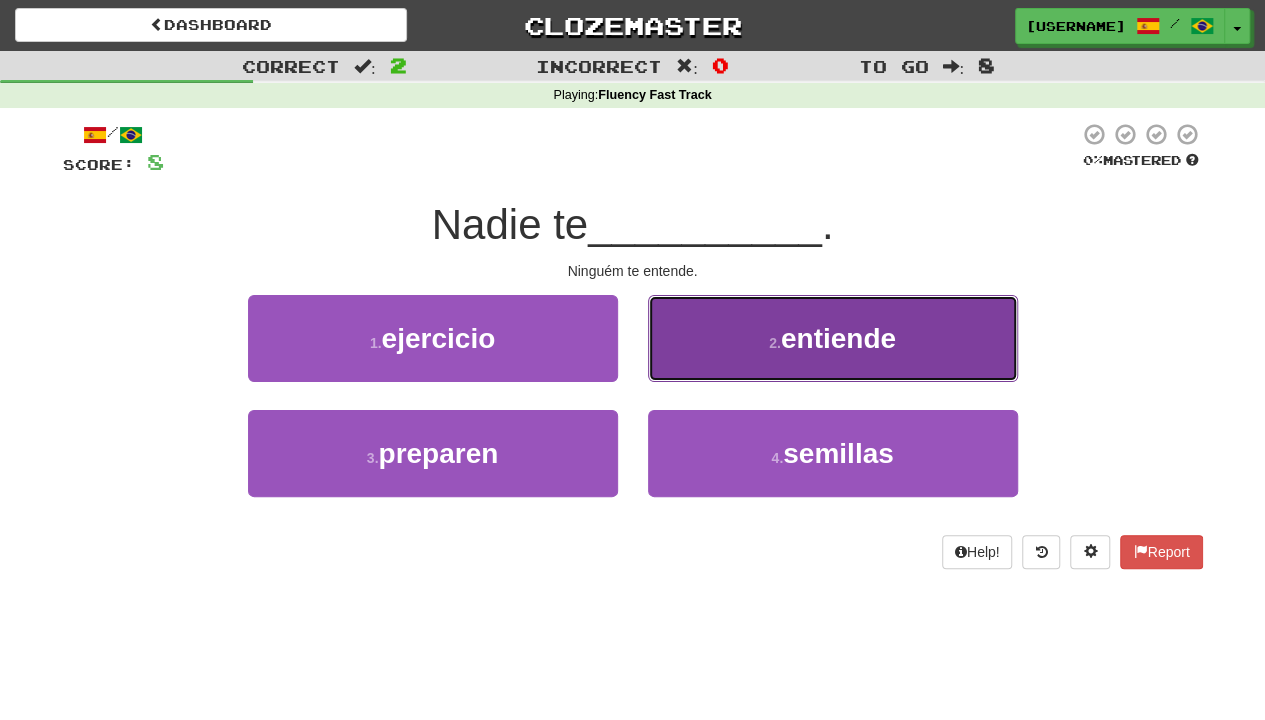 click on "2 .  entiende" at bounding box center [833, 338] 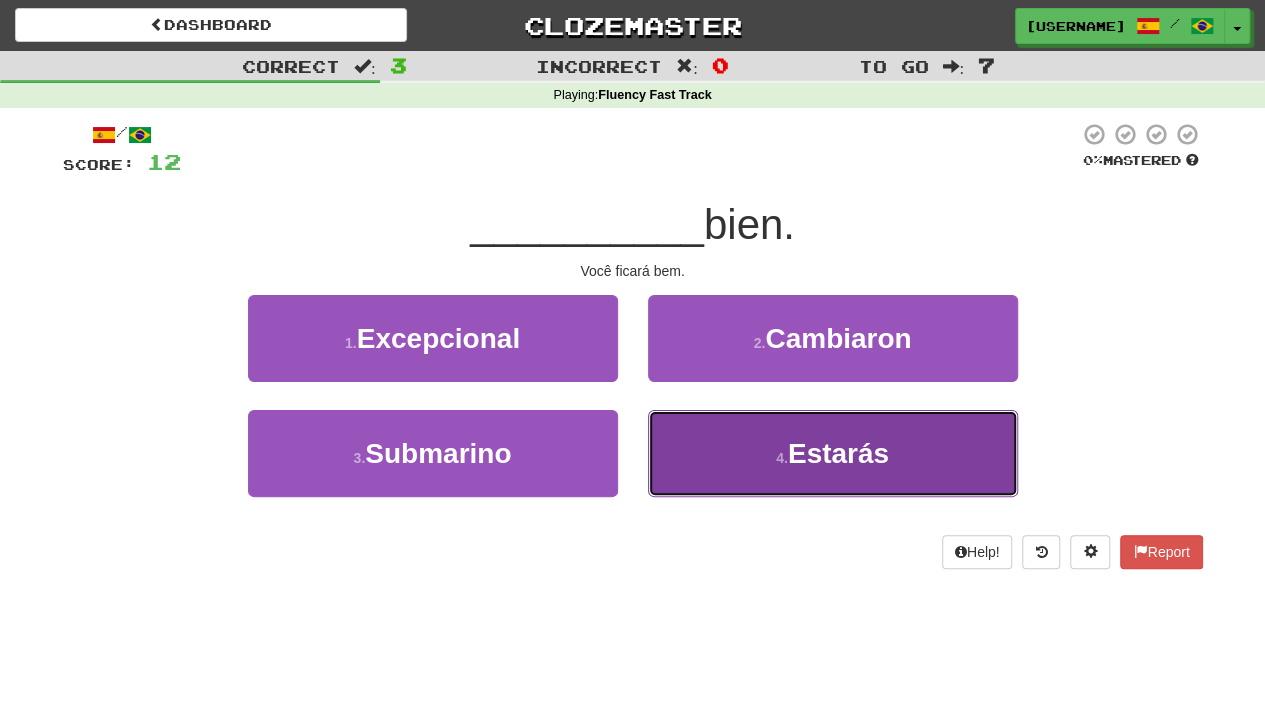 click on "4 .  Estarás" at bounding box center (833, 453) 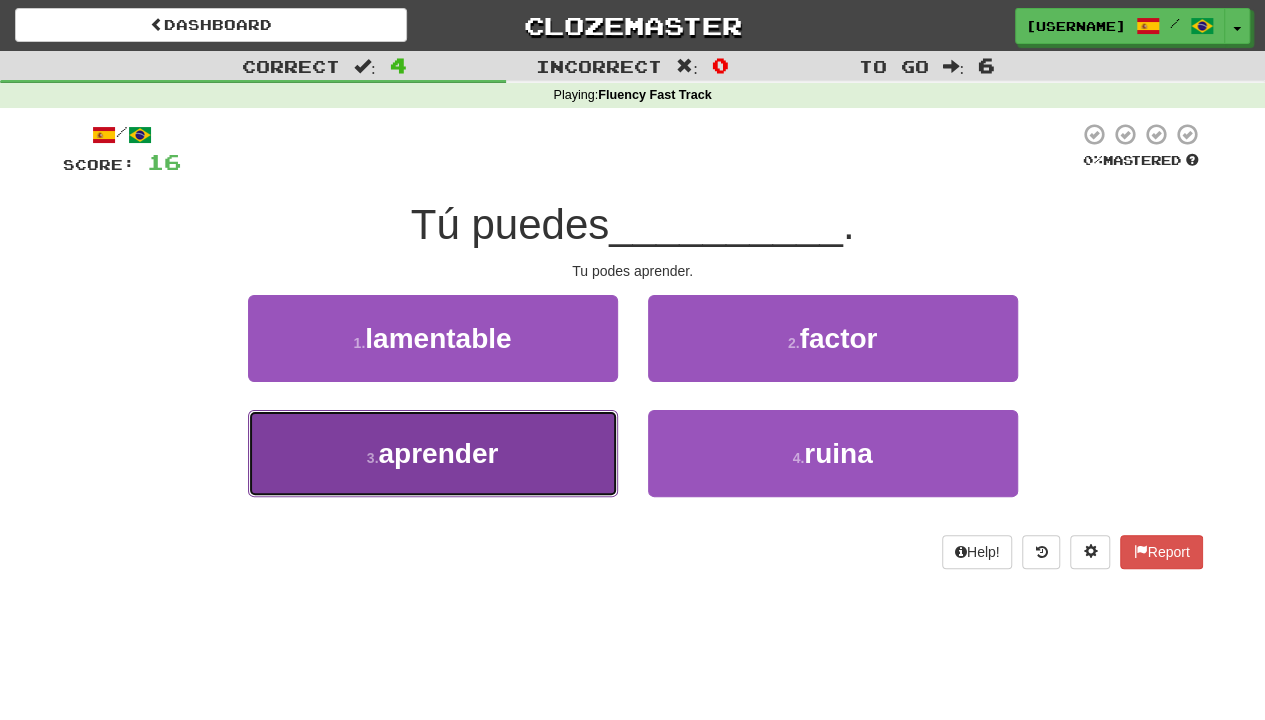 click on "3 .  aprender" at bounding box center [433, 453] 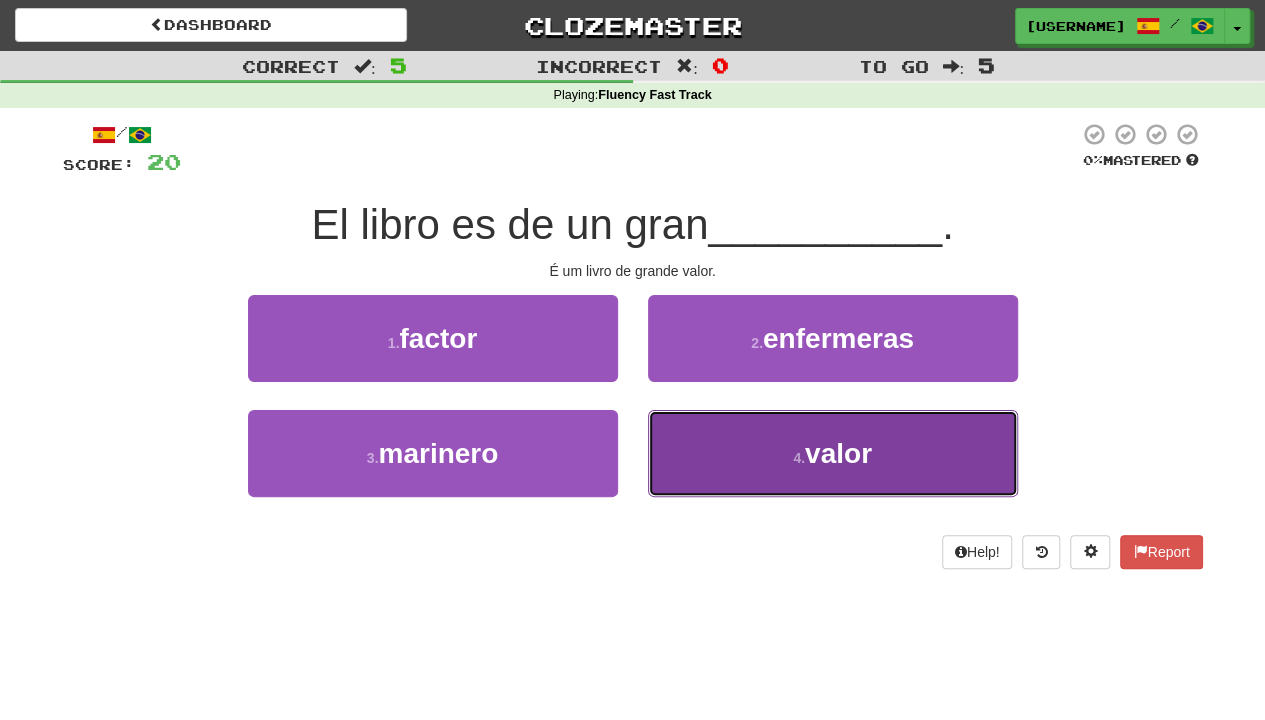 click on "4 .  valor" at bounding box center (833, 453) 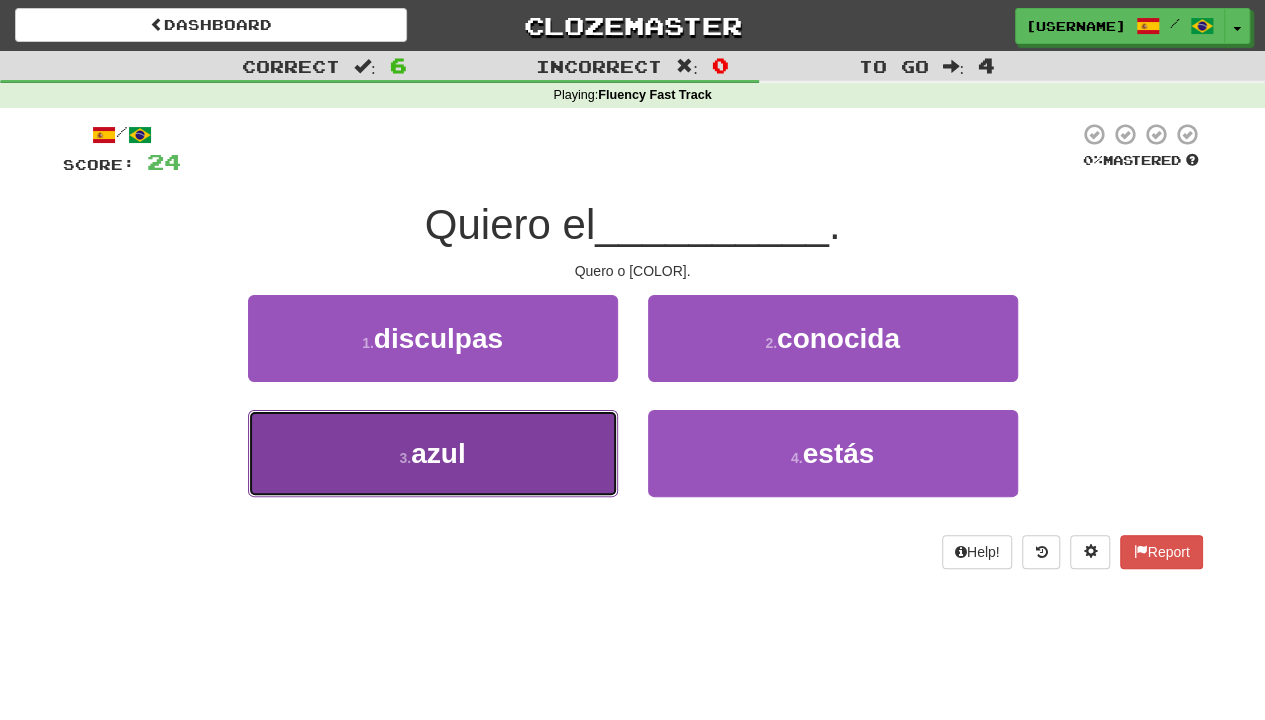 click on "3 .  [COLOR]" at bounding box center (433, 453) 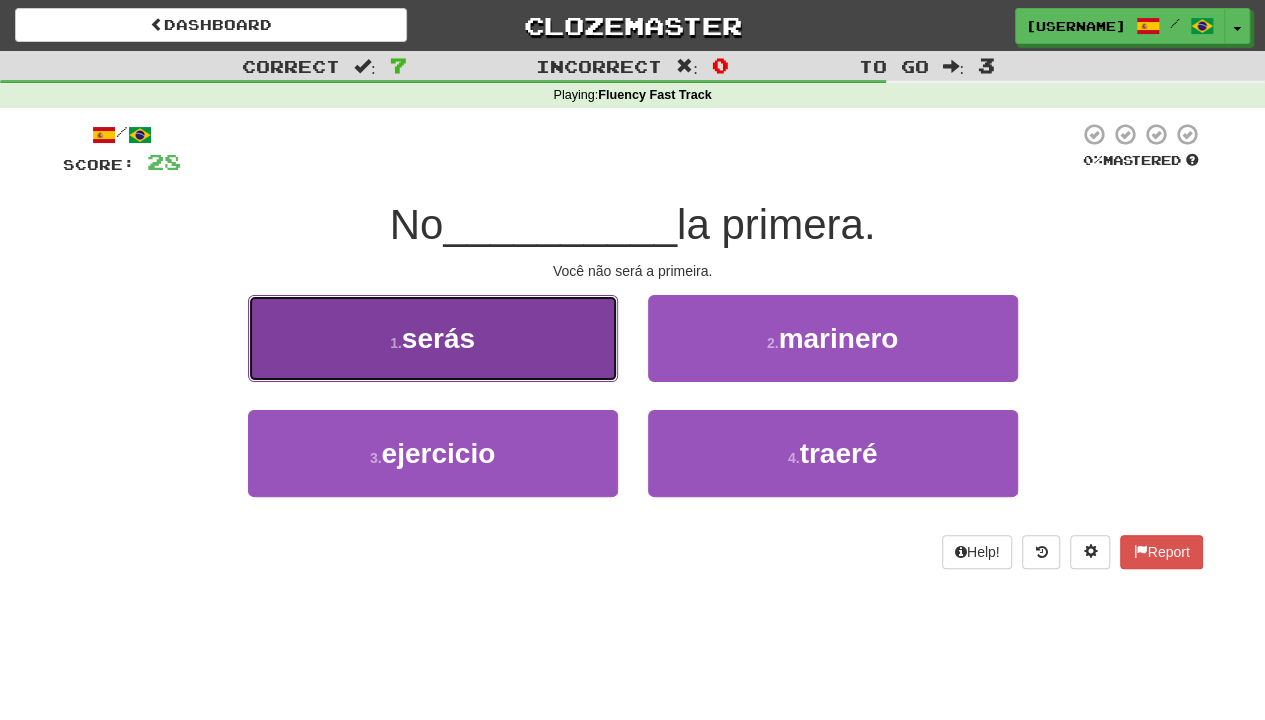 click on "1 .  serás" at bounding box center (433, 338) 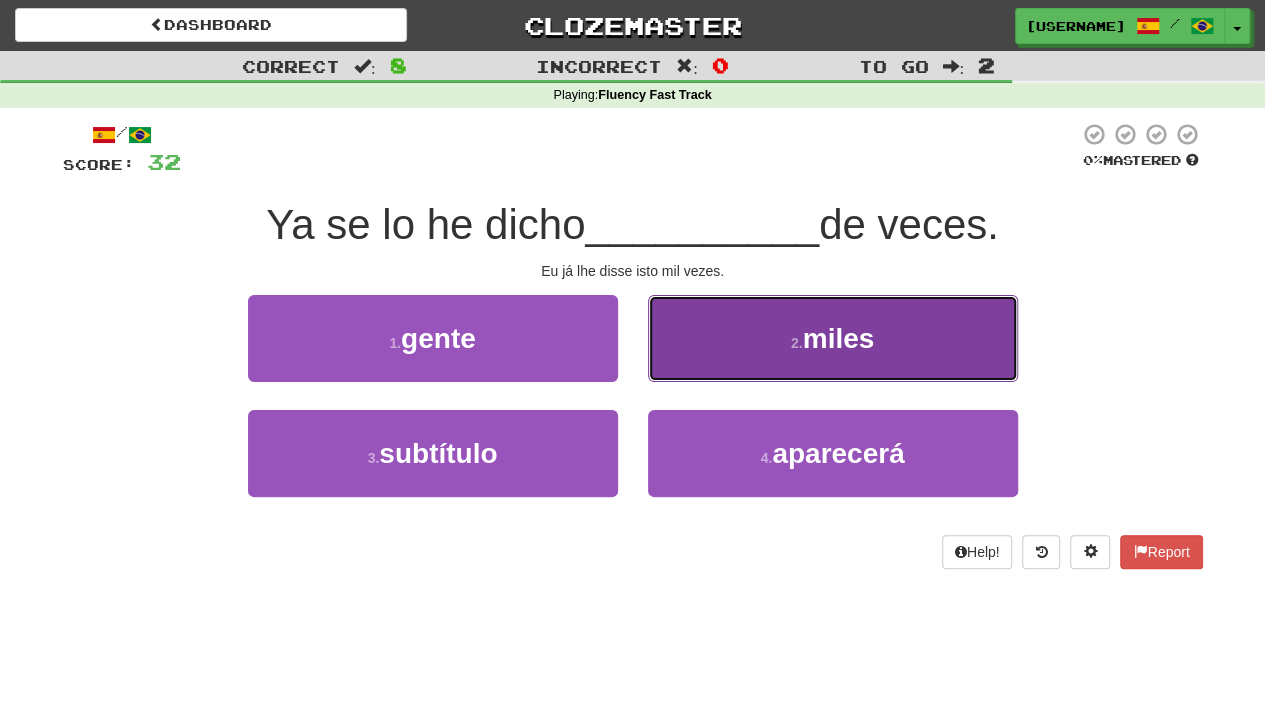 click on "2 .  miles" at bounding box center (833, 338) 